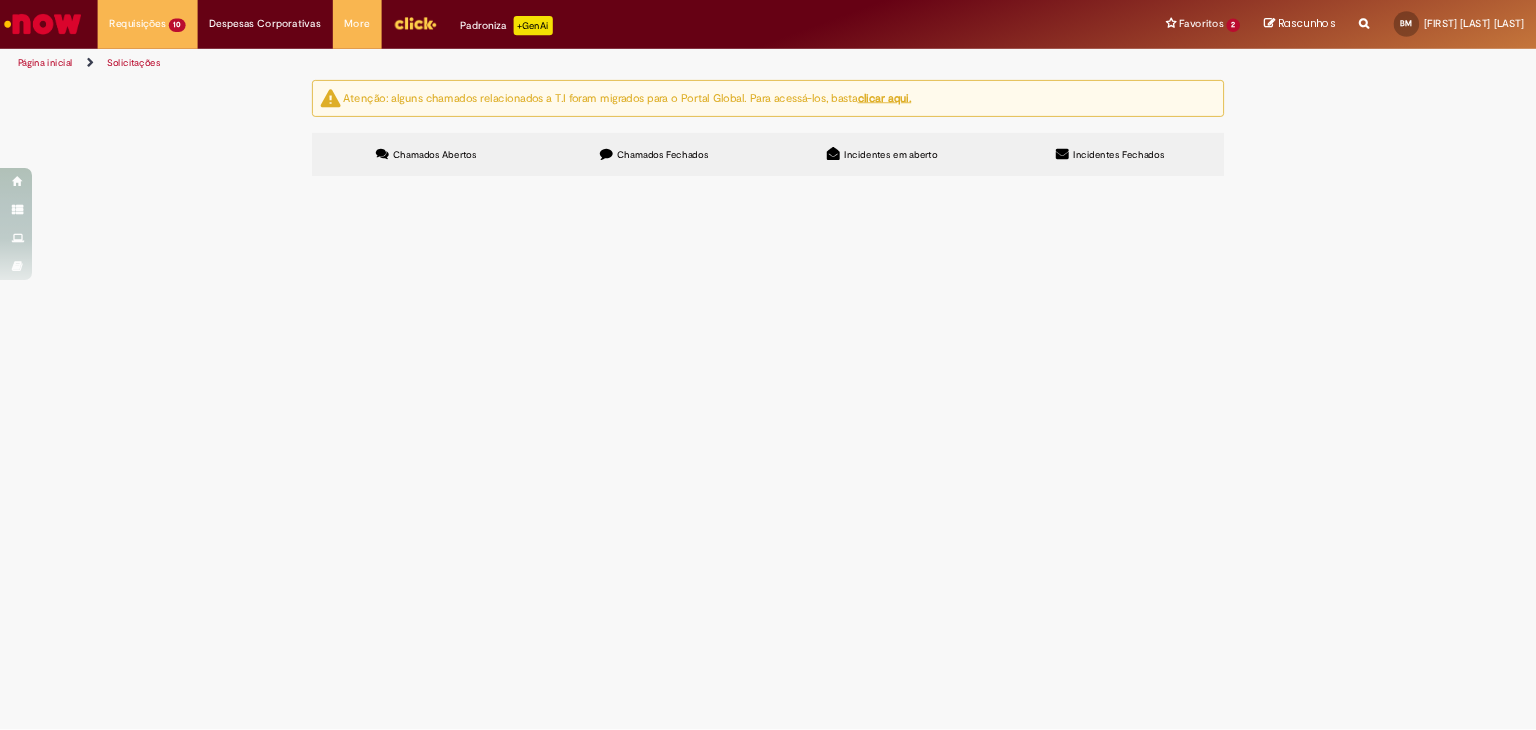 scroll, scrollTop: 0, scrollLeft: 0, axis: both 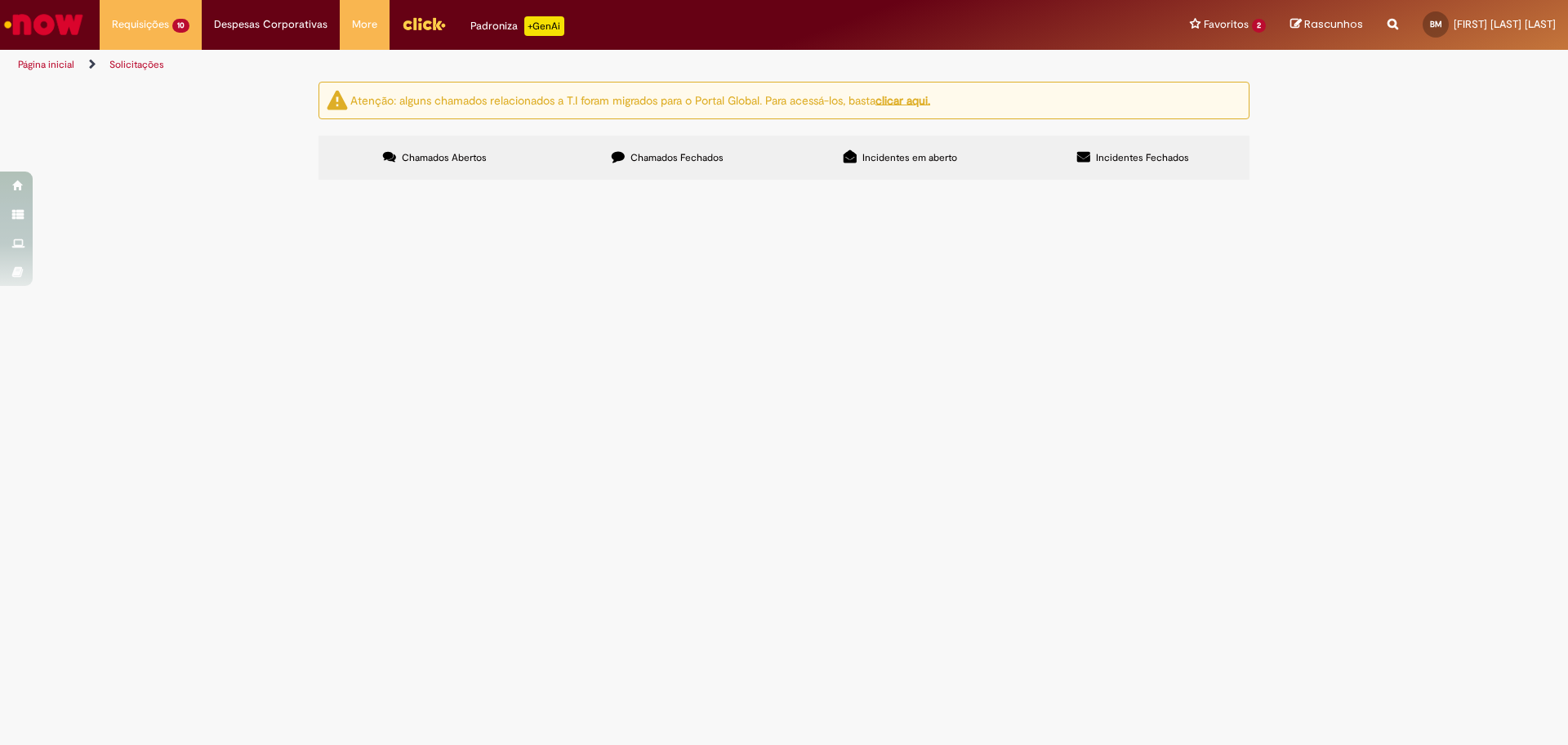 click on "PO - 4501074514" at bounding box center [0, 0] 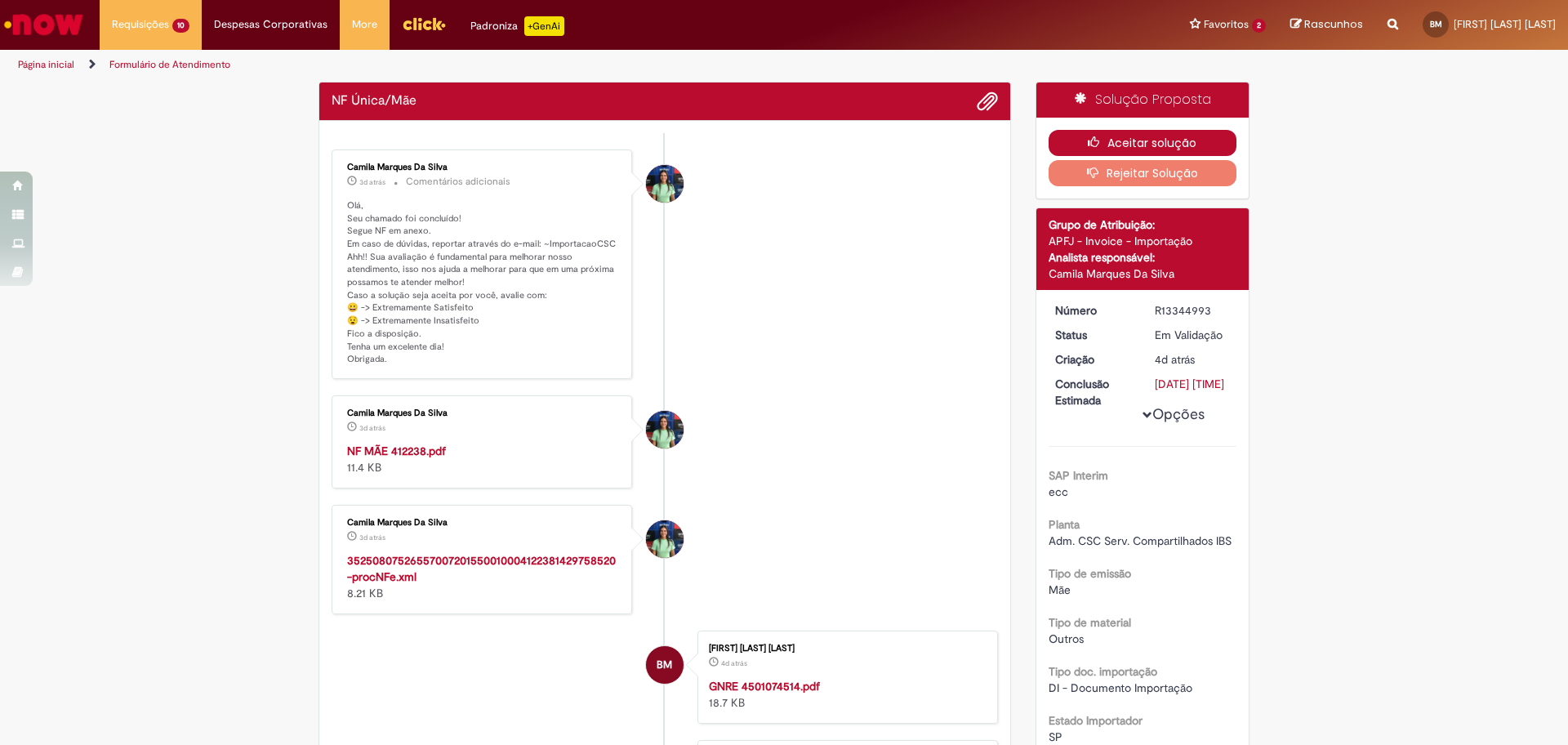 click on "Aceitar solução" at bounding box center (1143, 143) 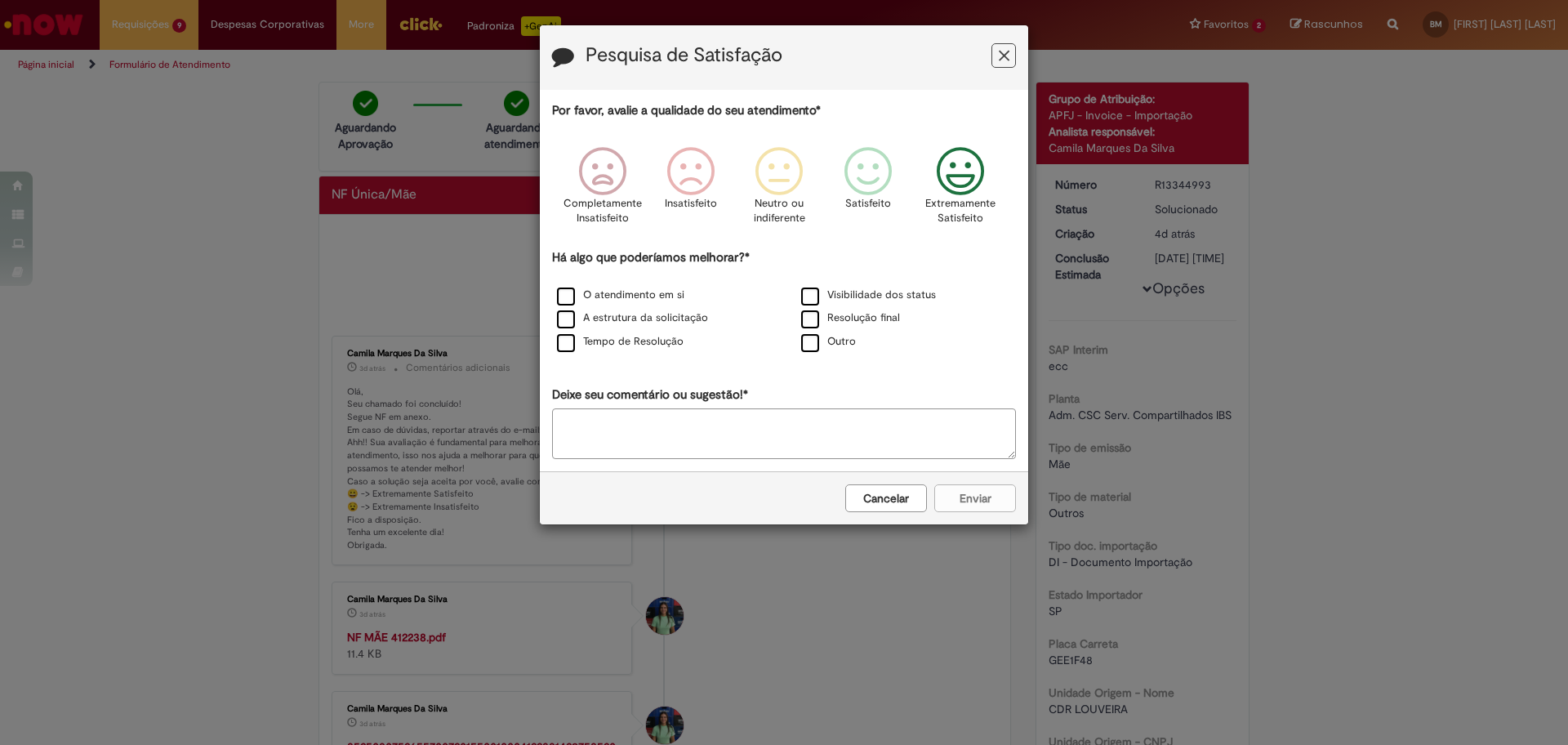 click at bounding box center [960, 172] 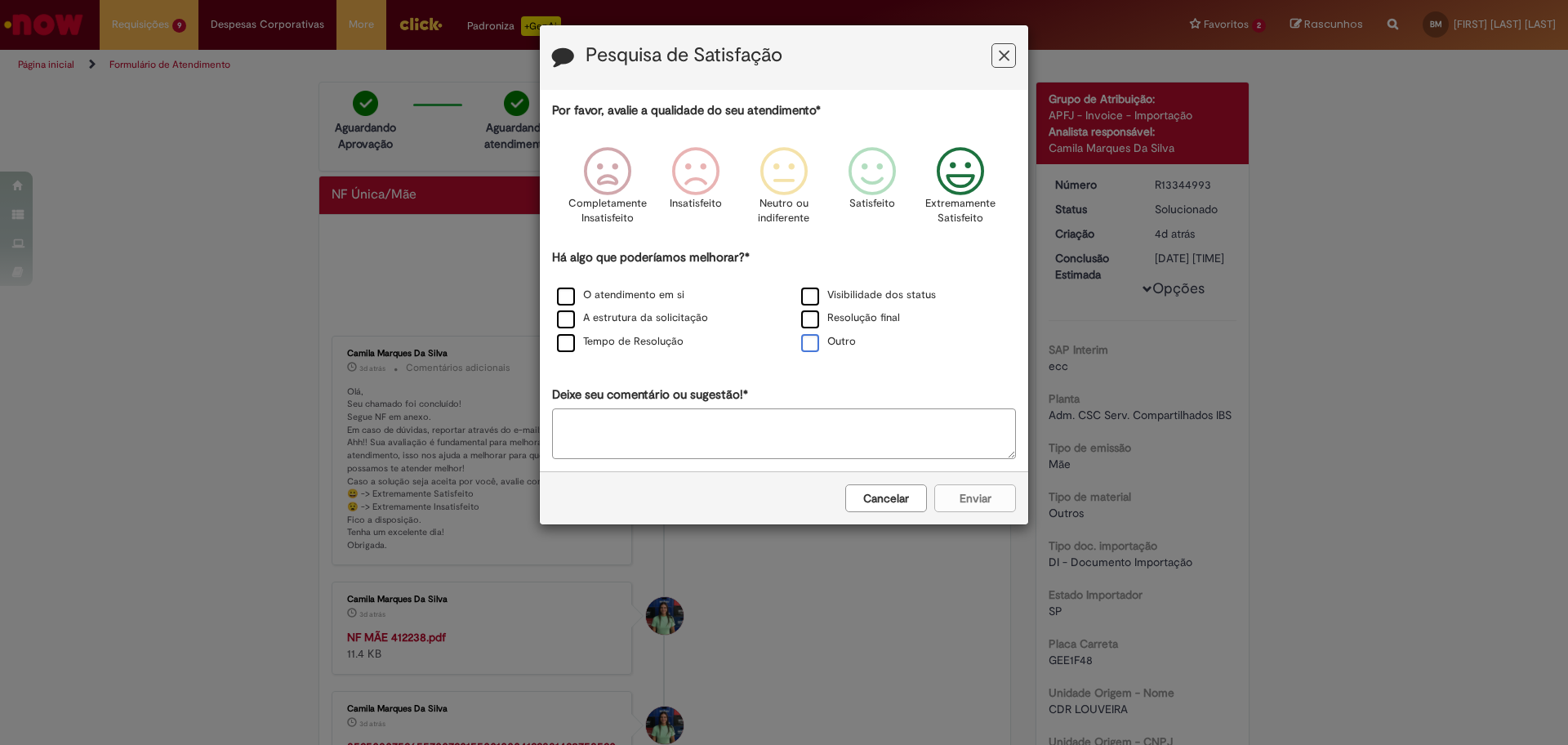 click on "Outro" at bounding box center [828, 341] 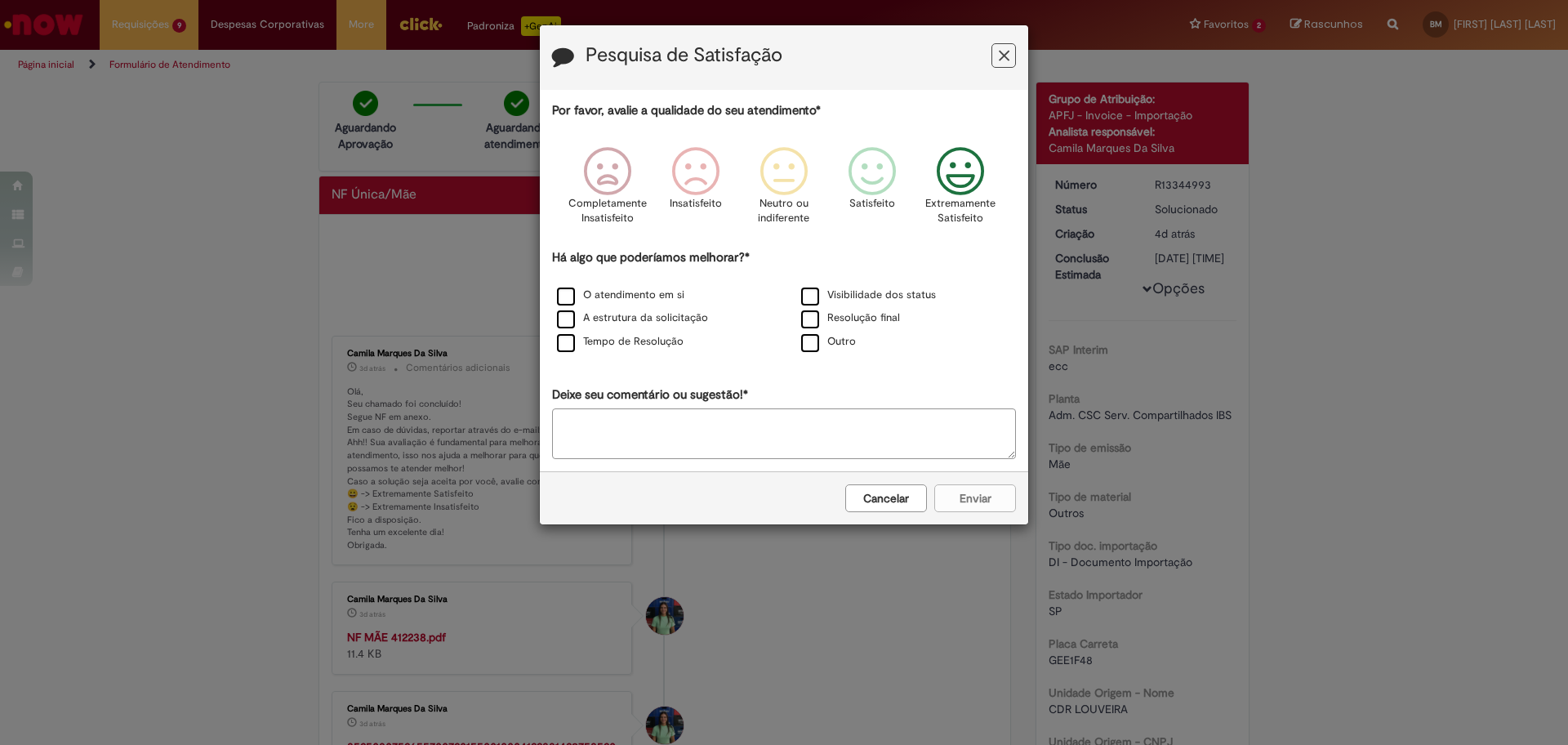 click on "Deixe seu comentário ou sugestão!*" at bounding box center (784, 434) 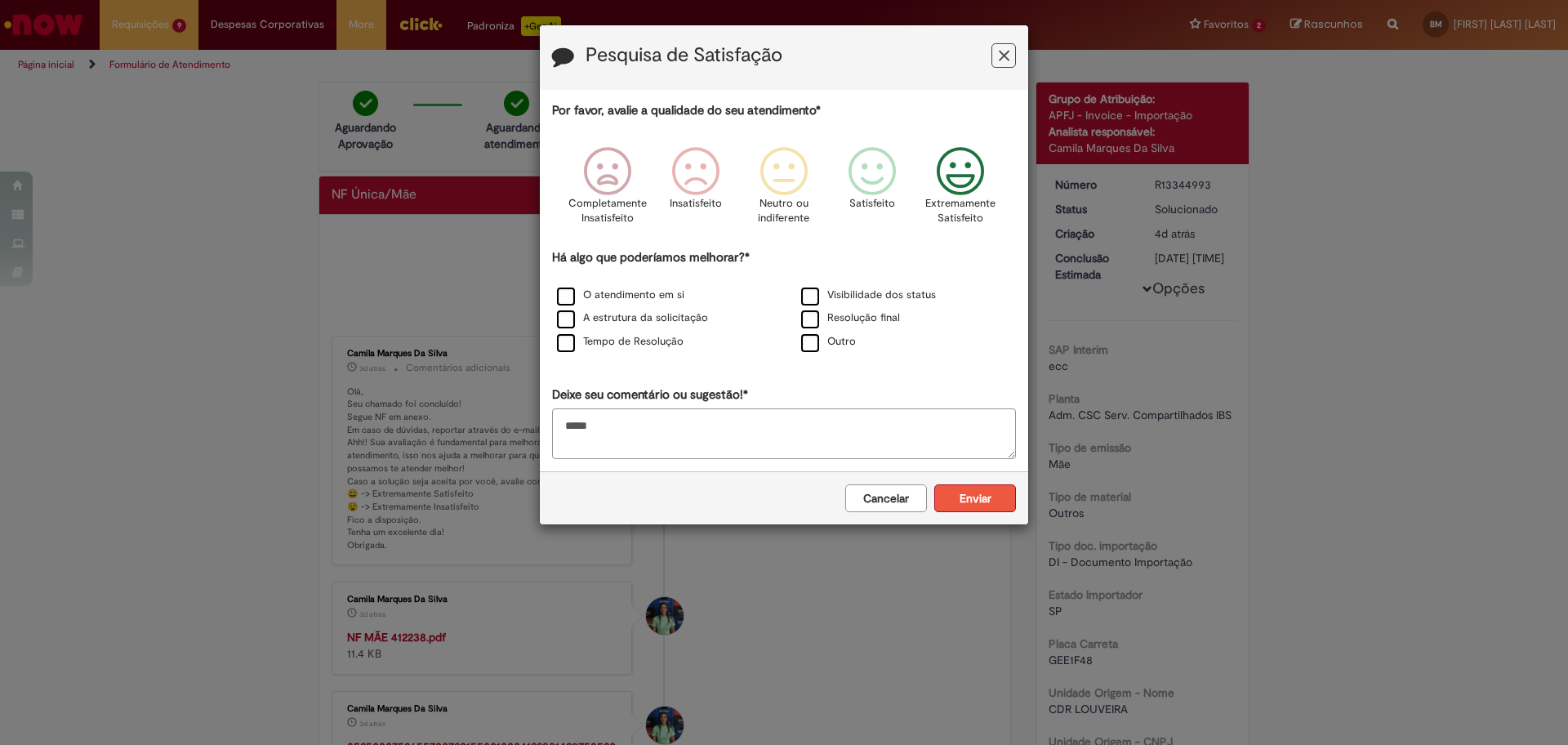 type on "*****" 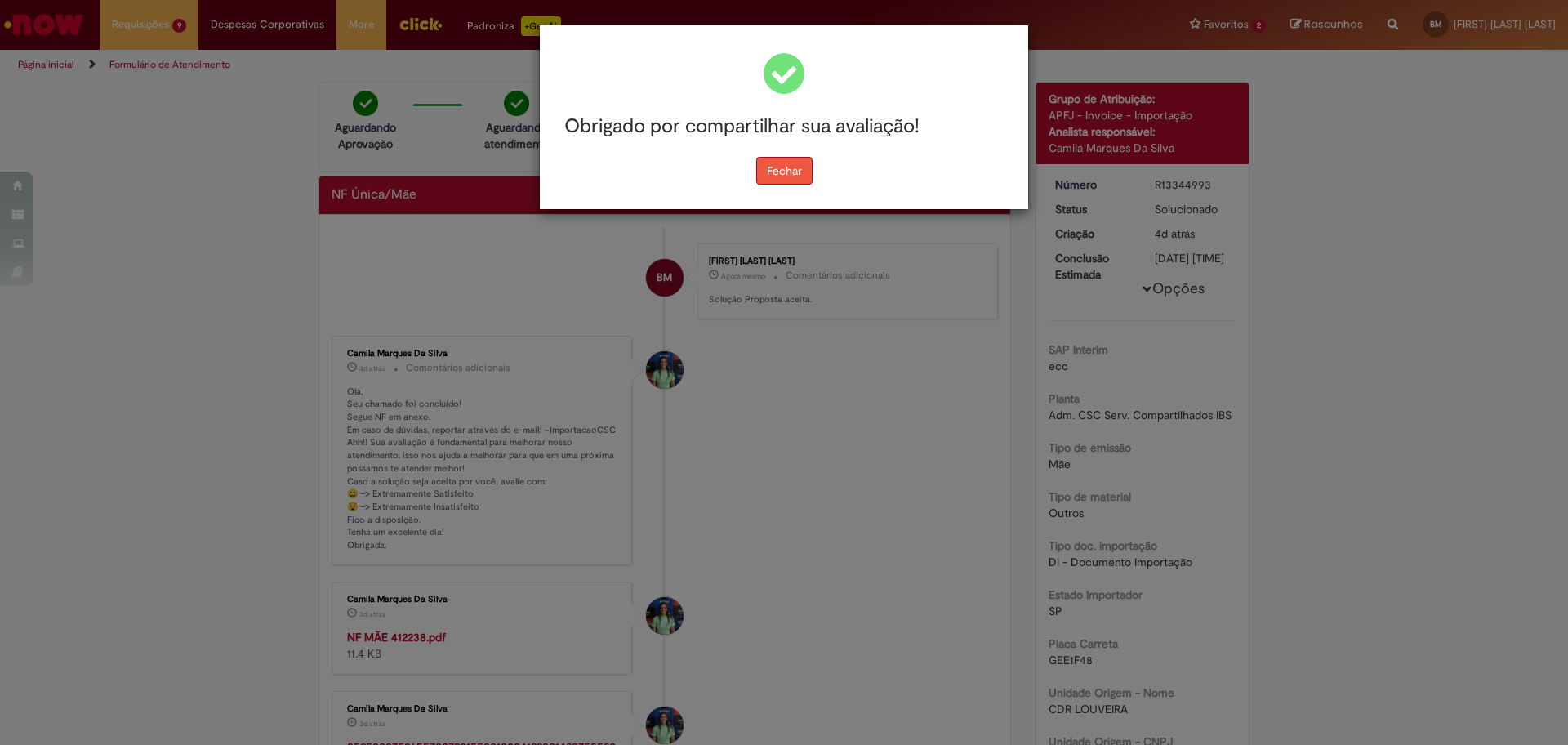 click on "Fechar" at bounding box center [784, 171] 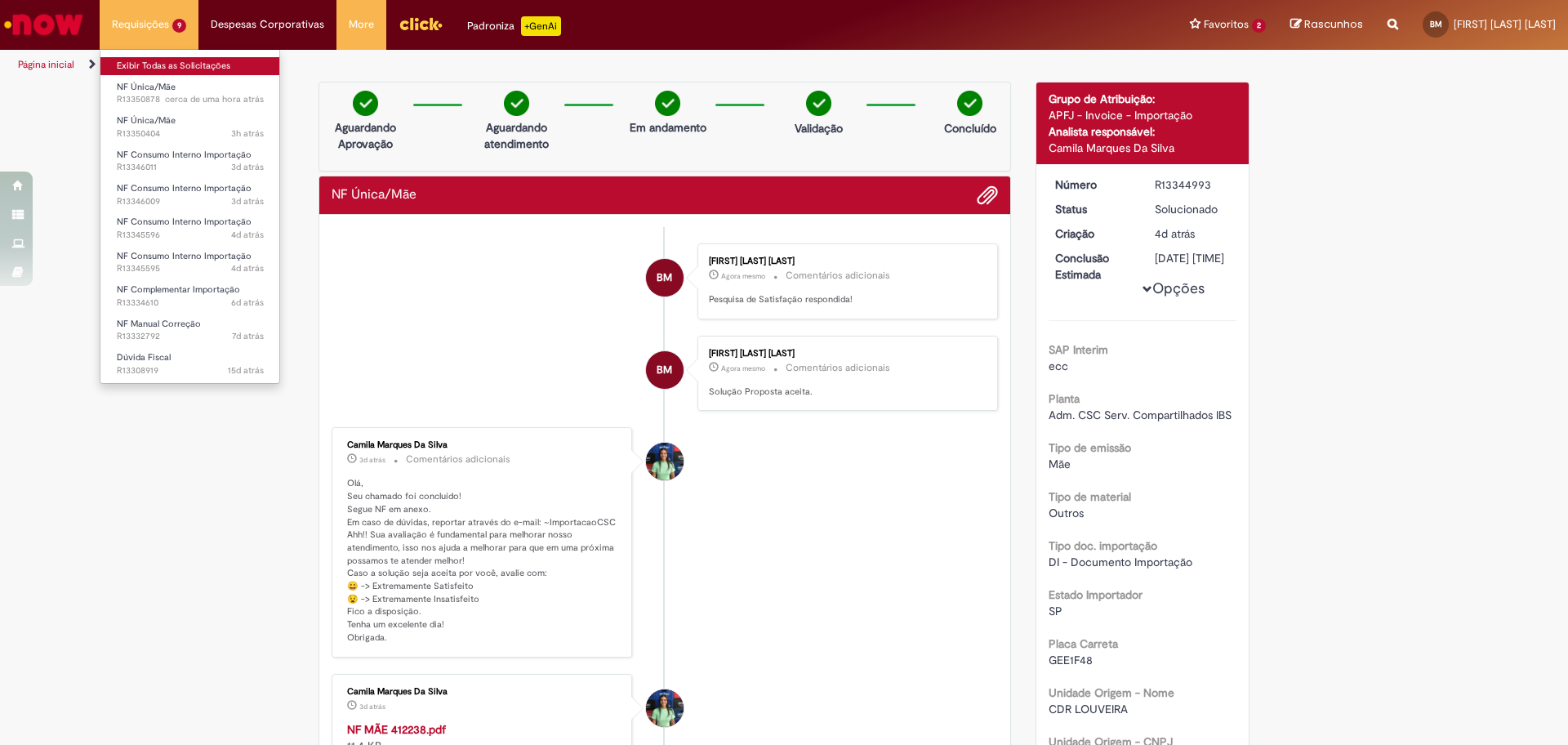 click on "Exibir Todas as Solicitações" at bounding box center [190, 66] 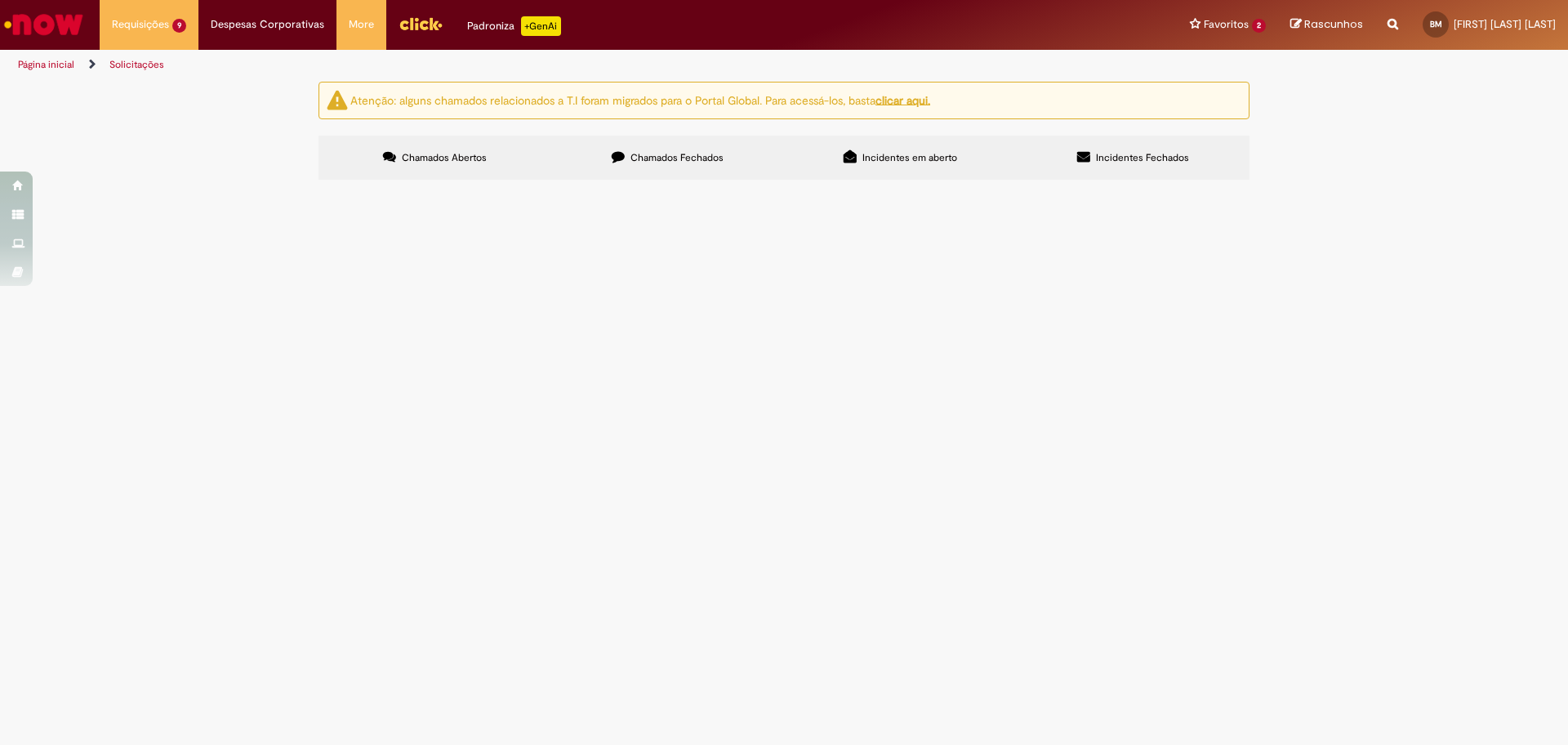 click on "PO - 4501074763" at bounding box center [0, 0] 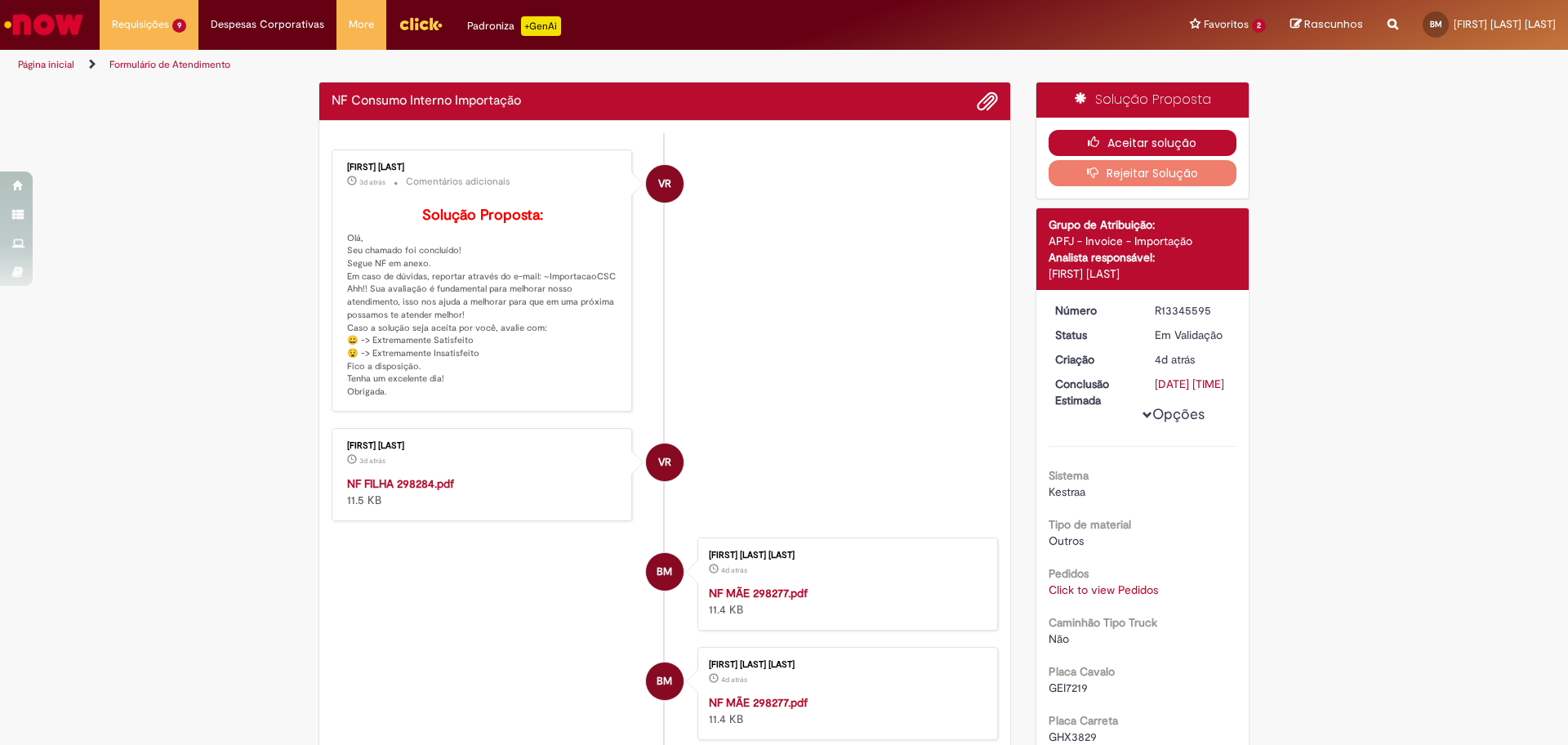 click on "Aceitar solução" at bounding box center [1143, 143] 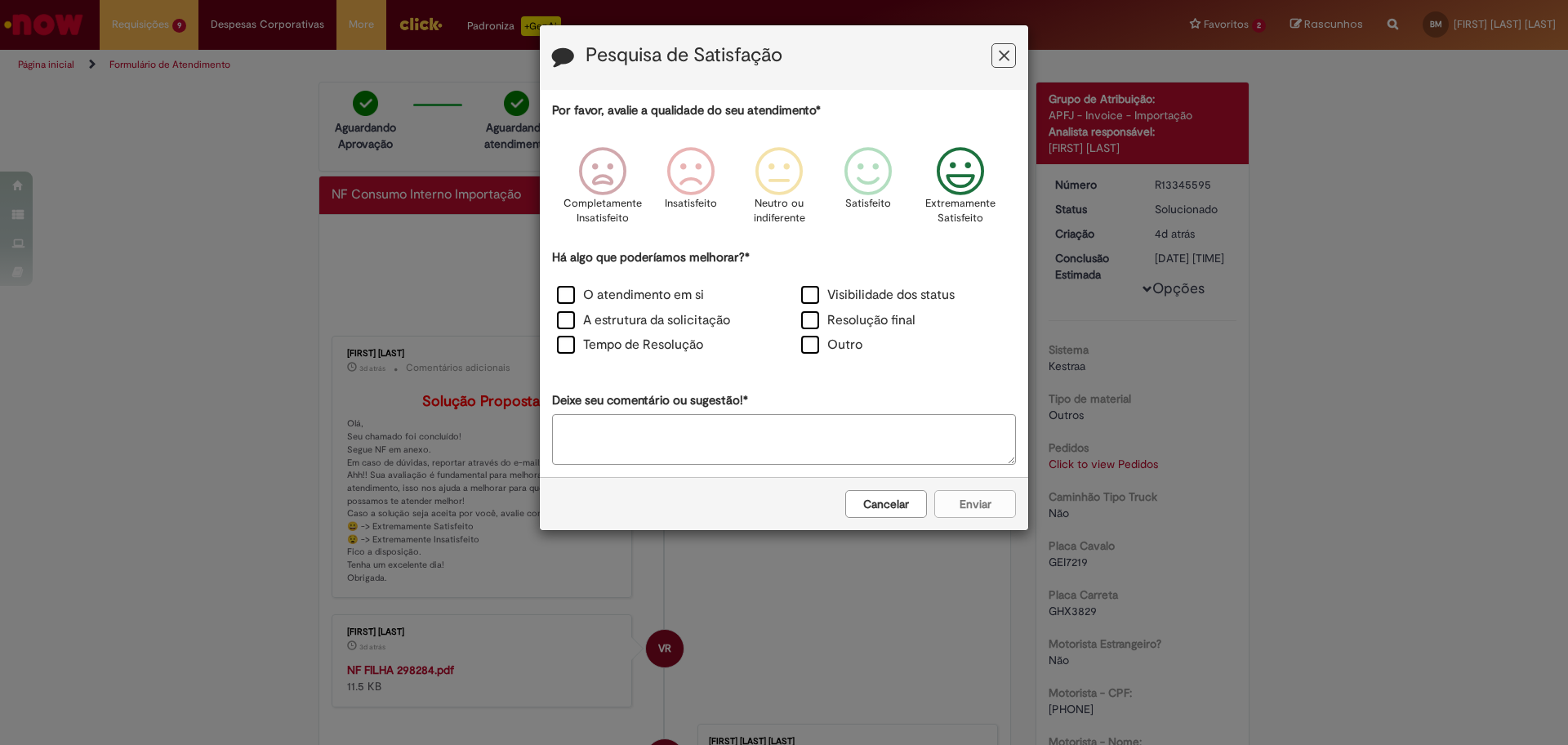 click at bounding box center [960, 172] 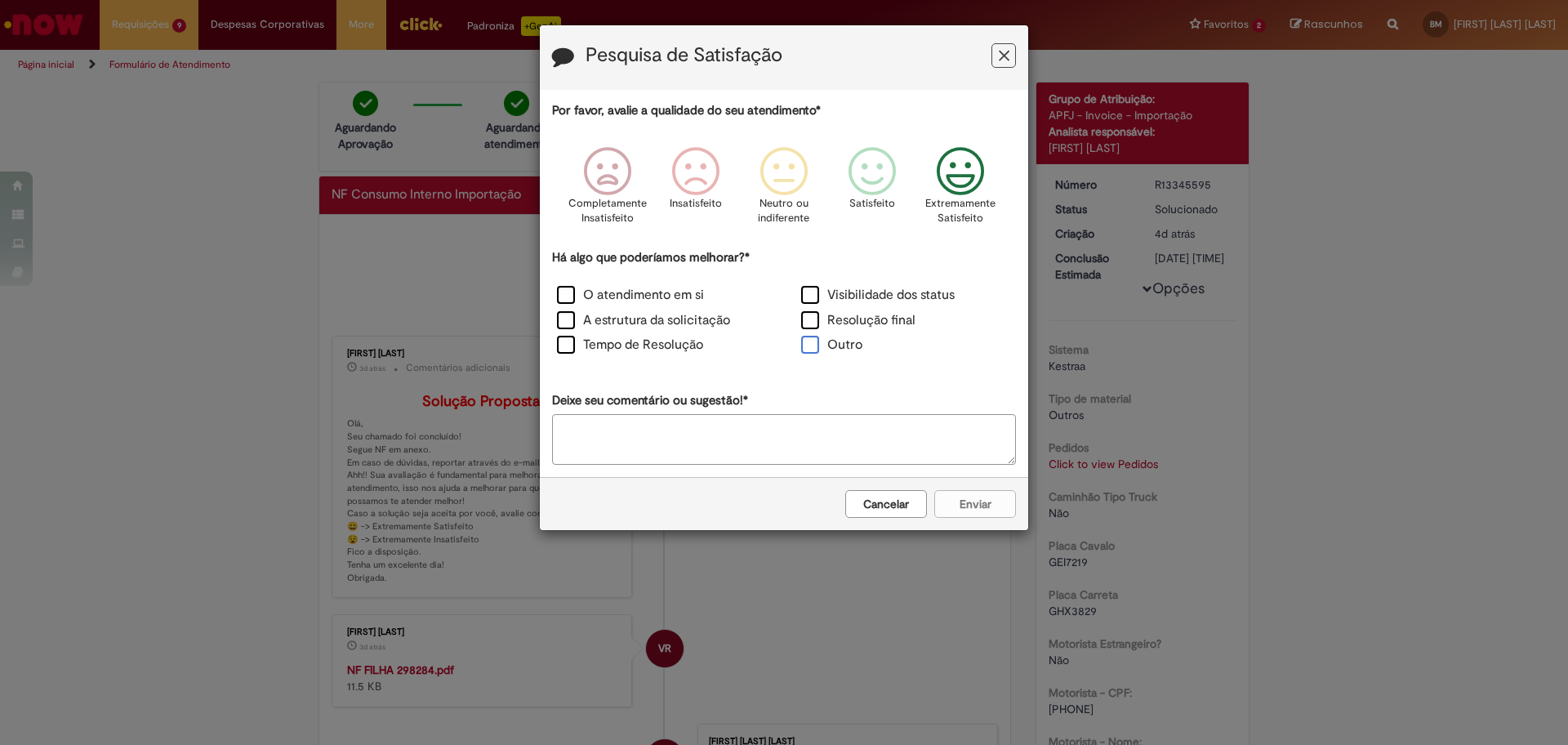 click on "Outro" at bounding box center (831, 345) 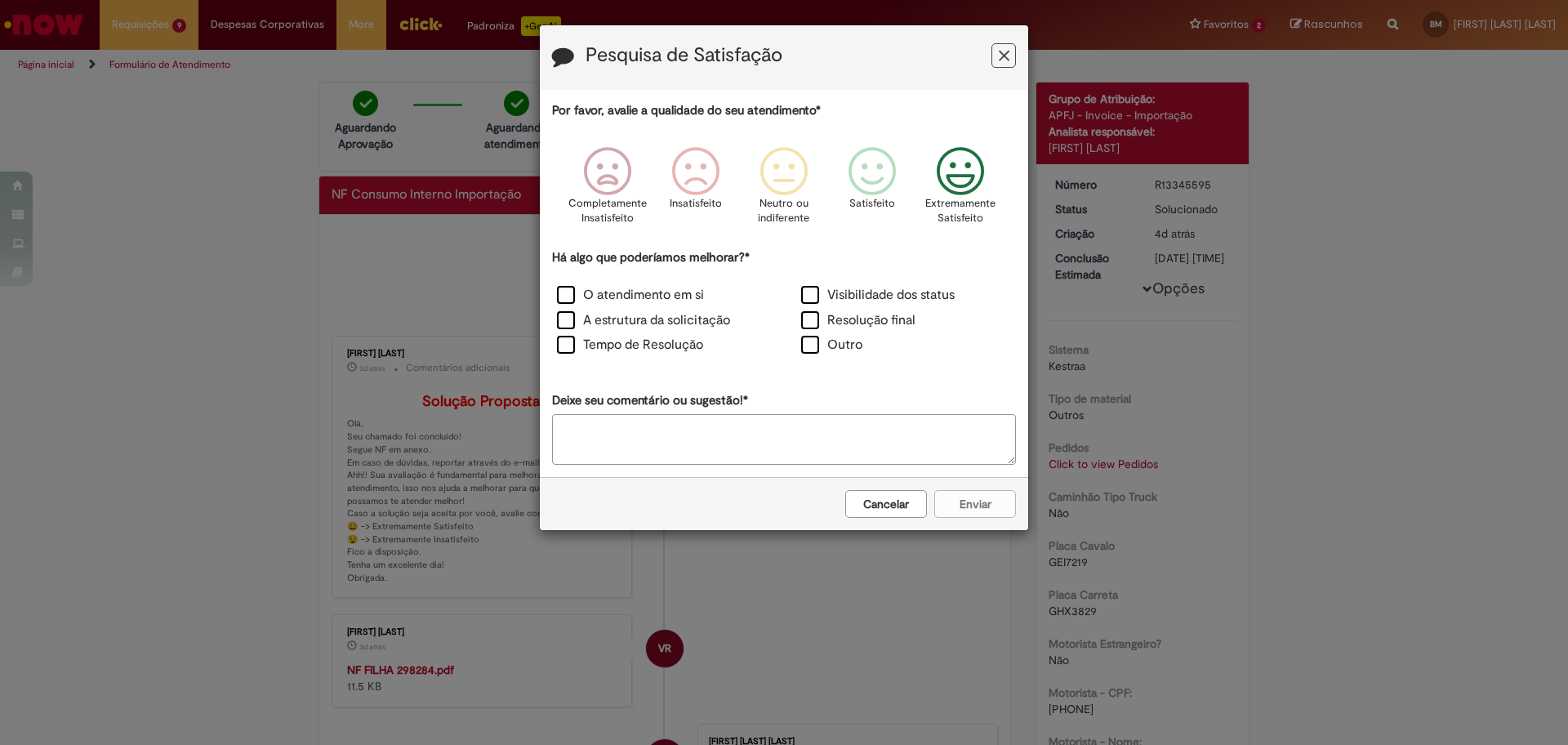 click on "Deixe seu comentário ou sugestão!*" at bounding box center (784, 439) 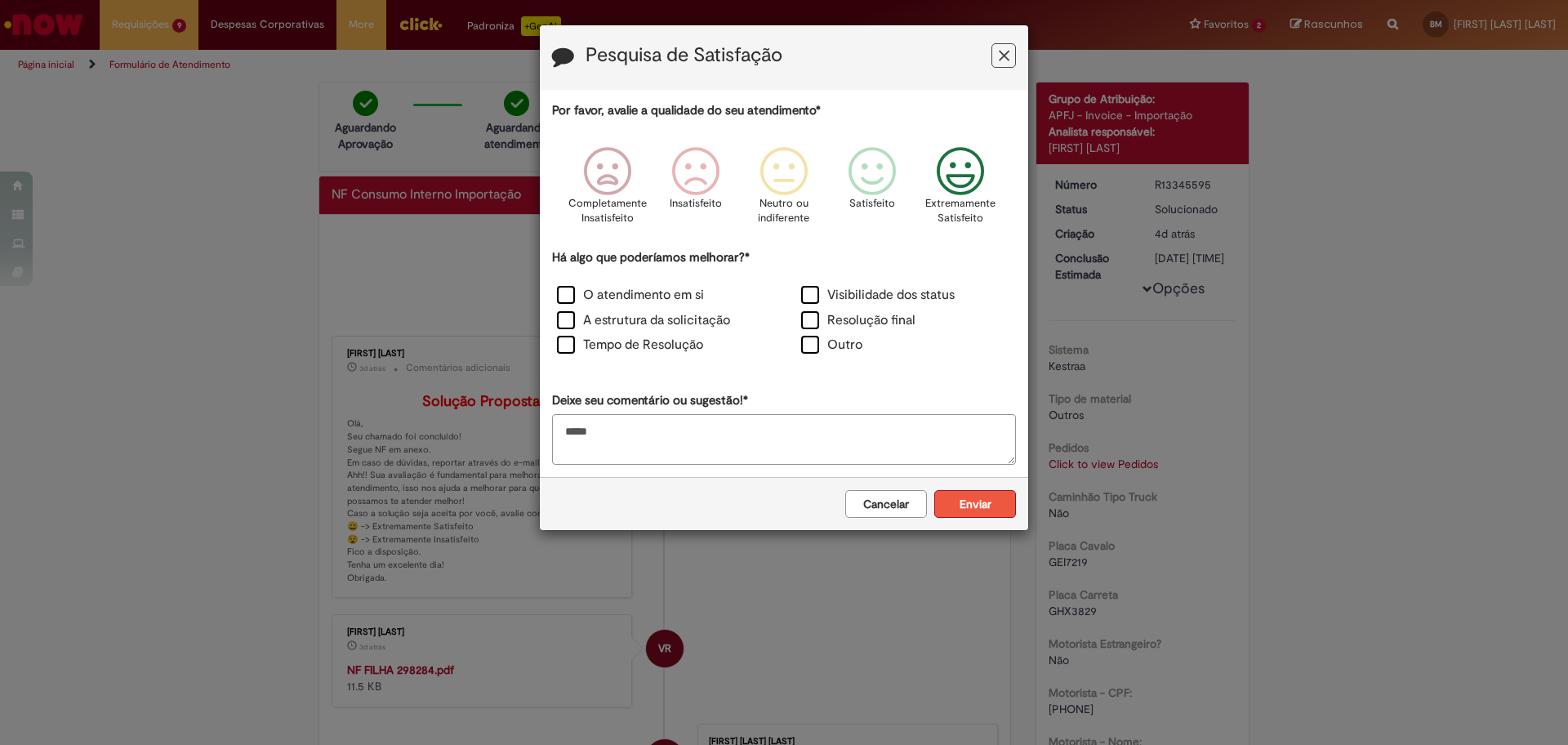 type on "*****" 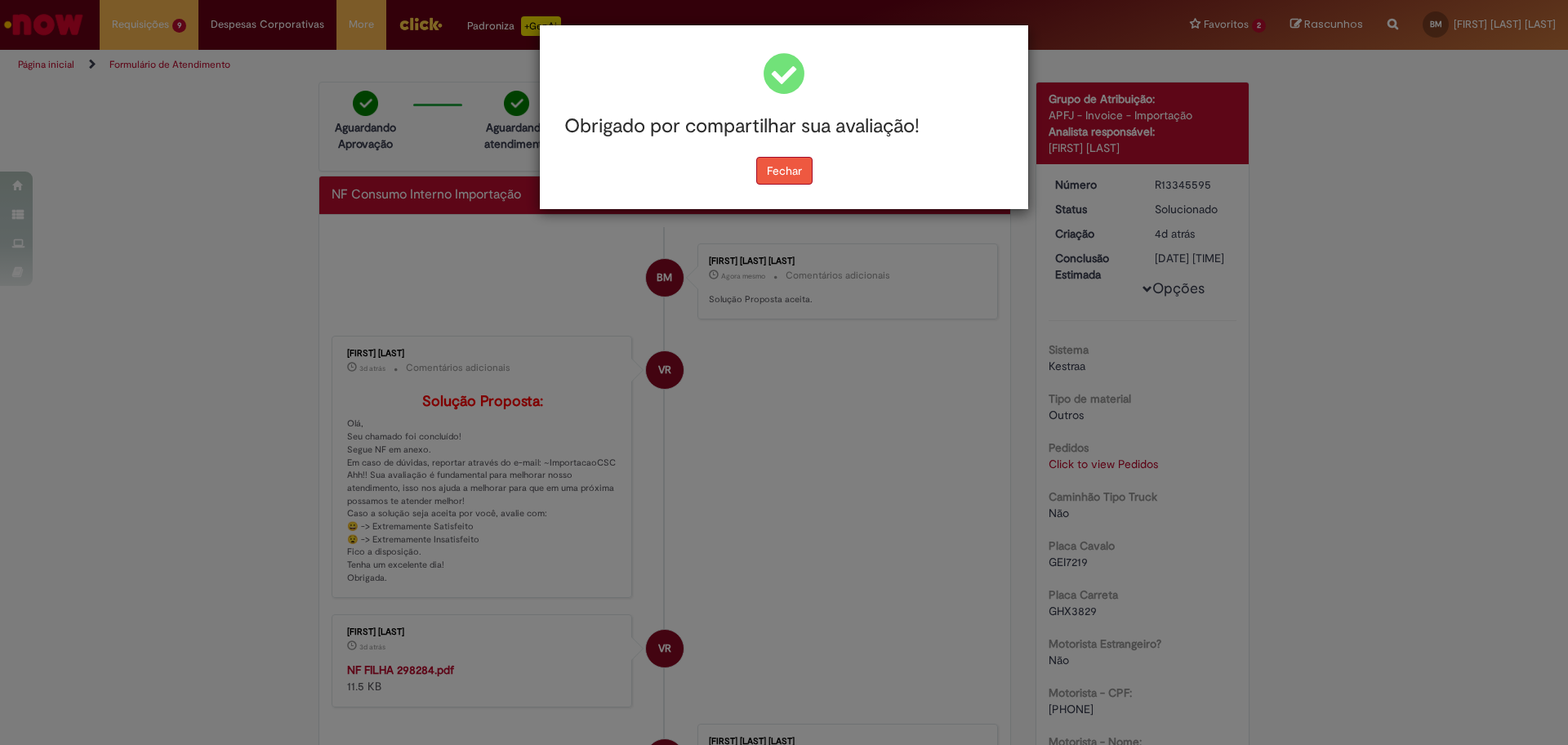 click on "Fechar" at bounding box center [784, 171] 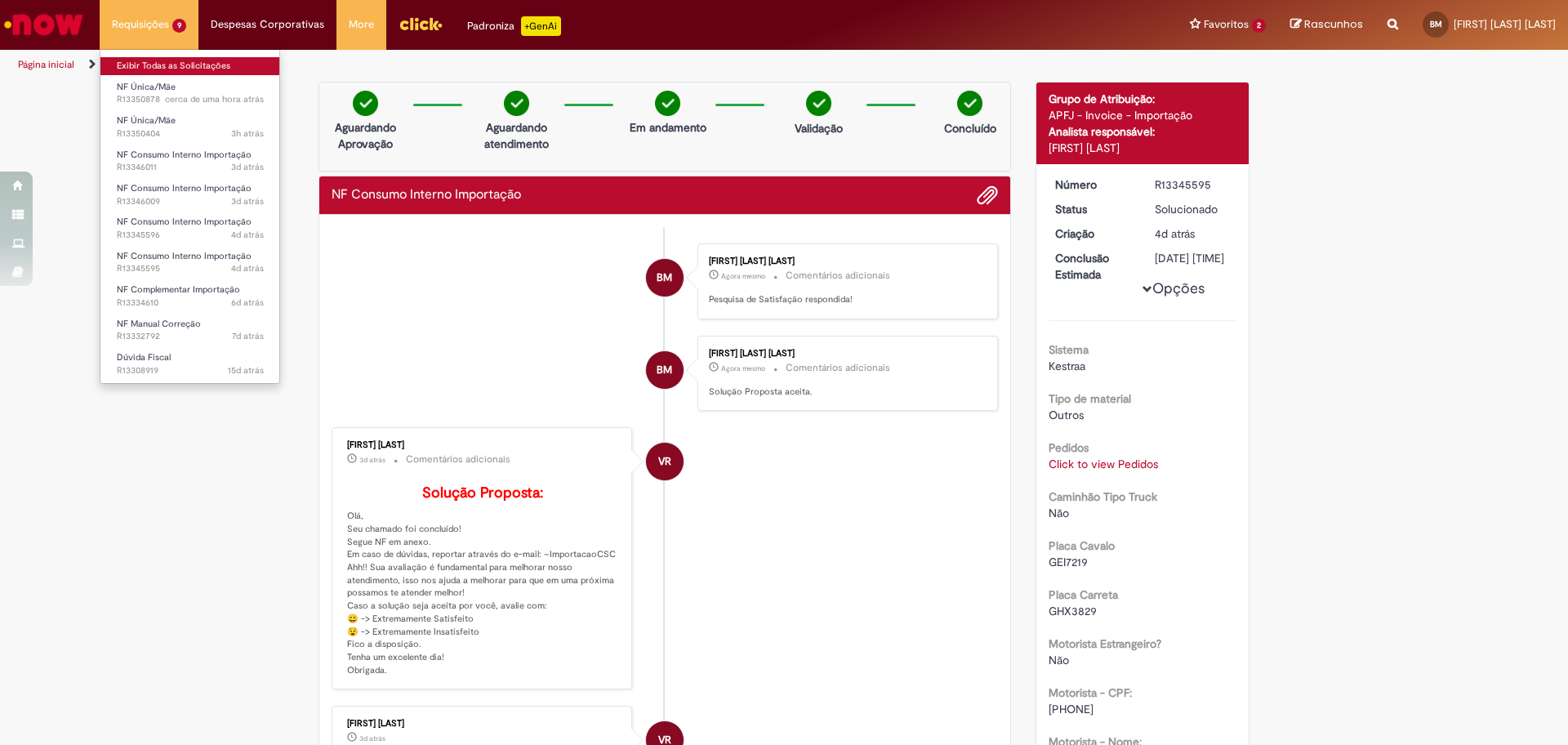 click on "Exibir Todas as Solicitações" at bounding box center [190, 66] 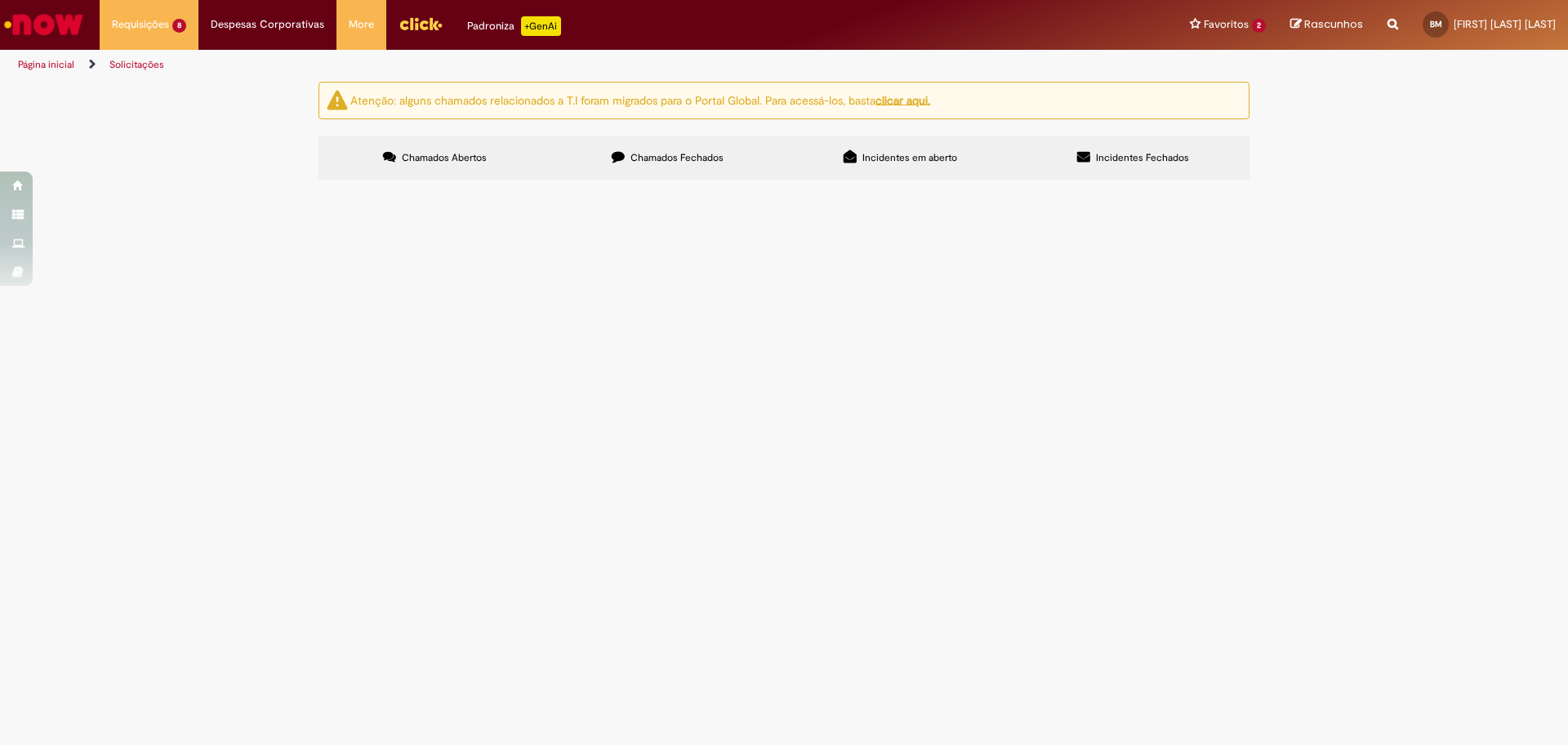 click on "PO - 4501074763" at bounding box center [0, 0] 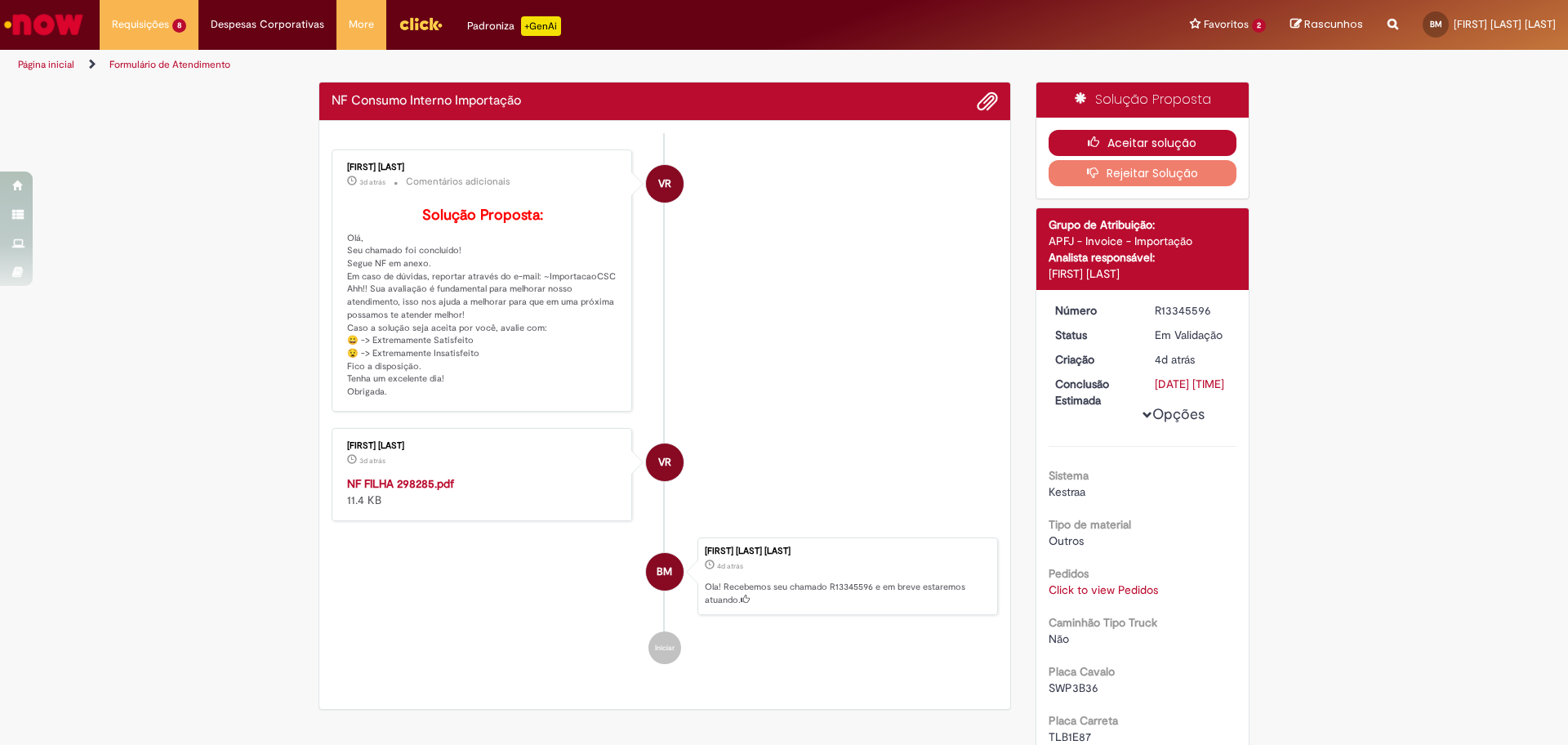 click on "Aceitar solução" at bounding box center [1143, 143] 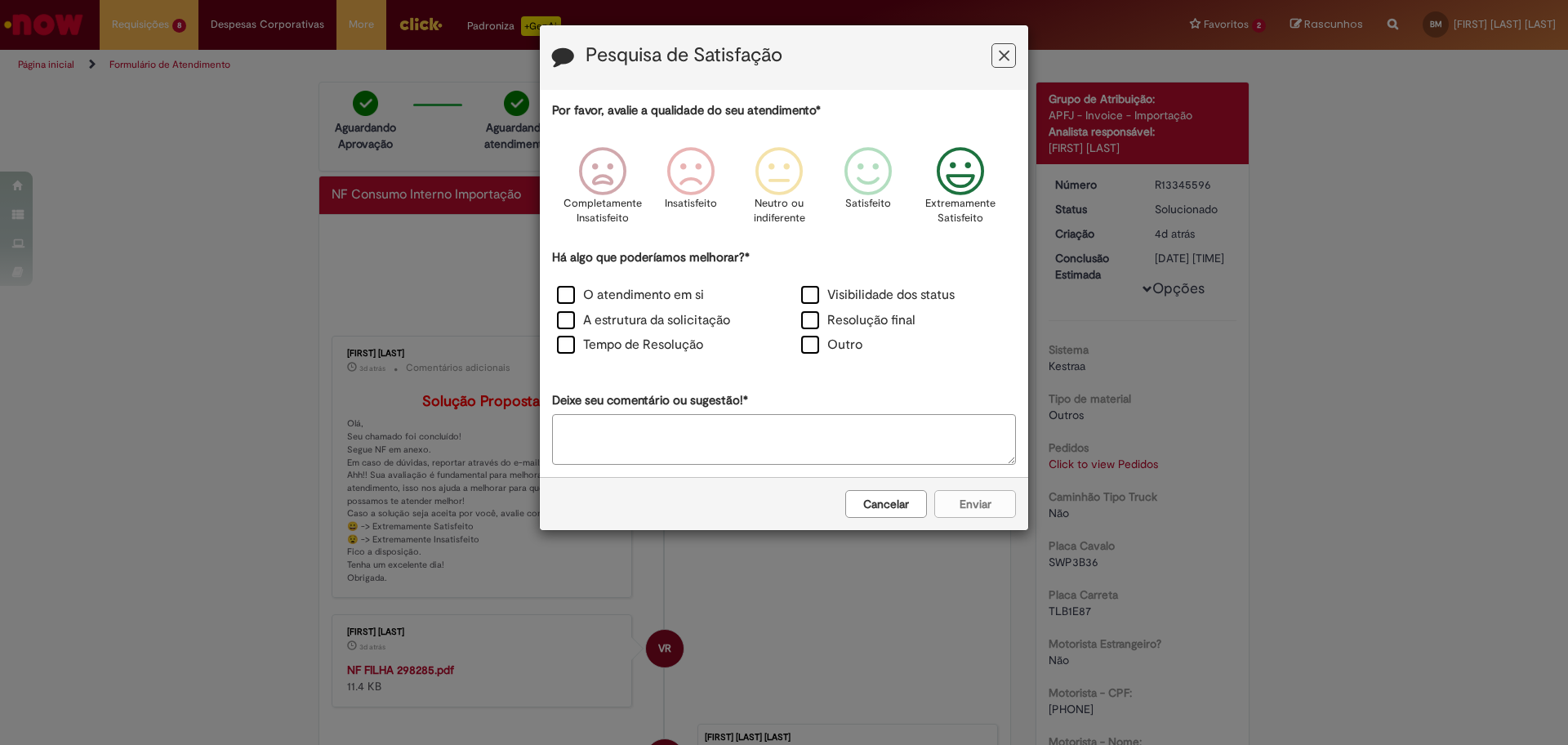 click at bounding box center [960, 172] 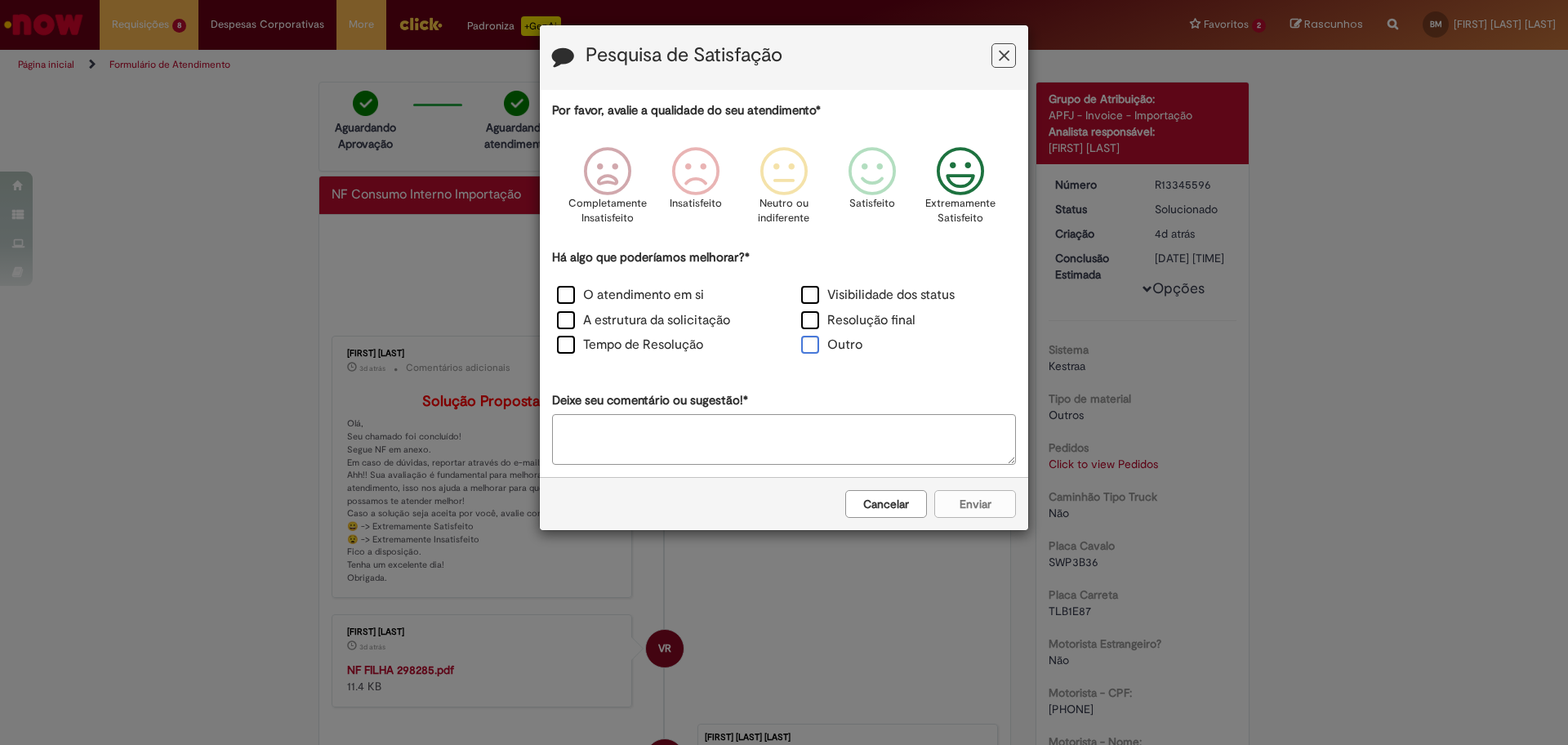click on "Outro" at bounding box center [831, 345] 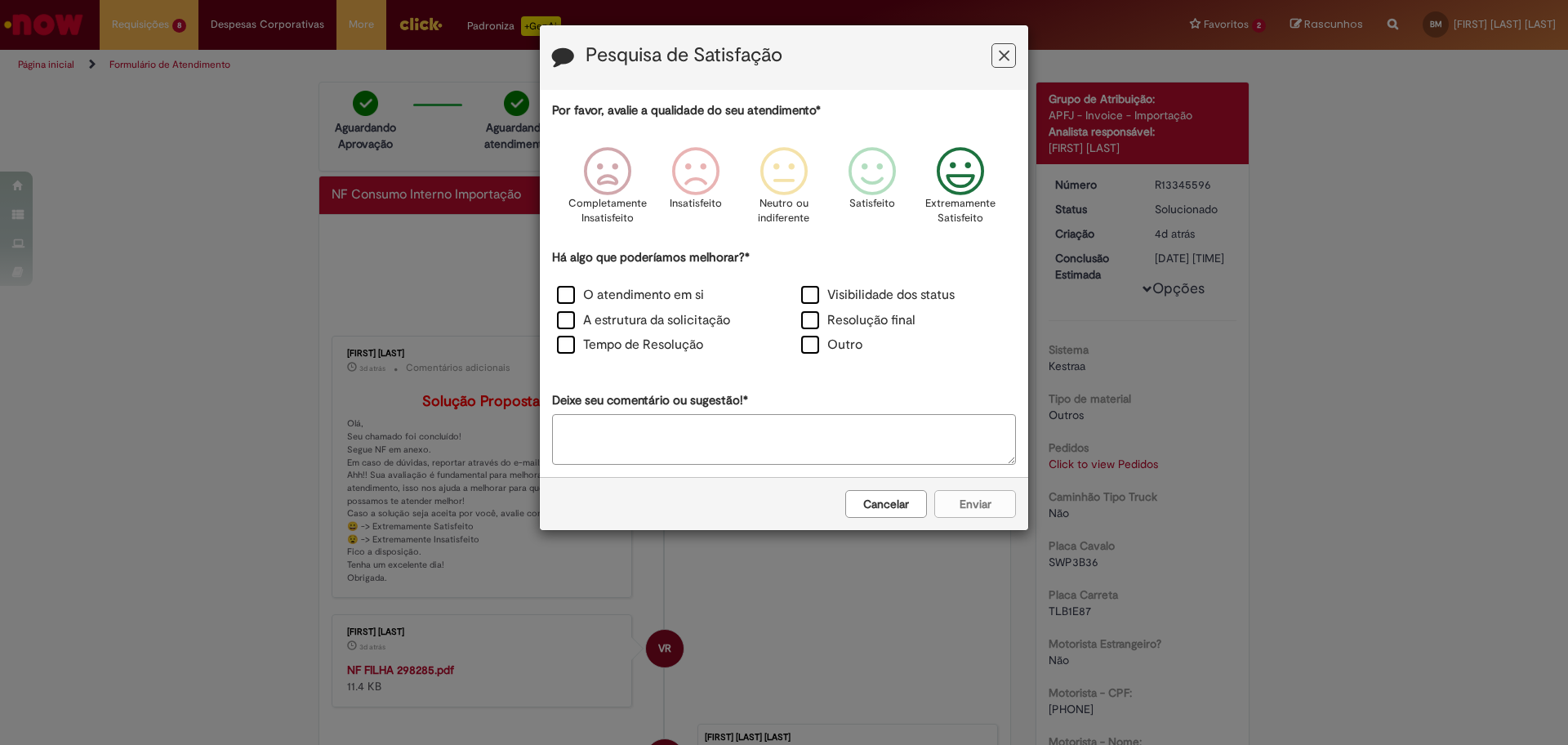 click on "Deixe seu comentário ou sugestão!*" at bounding box center (784, 439) 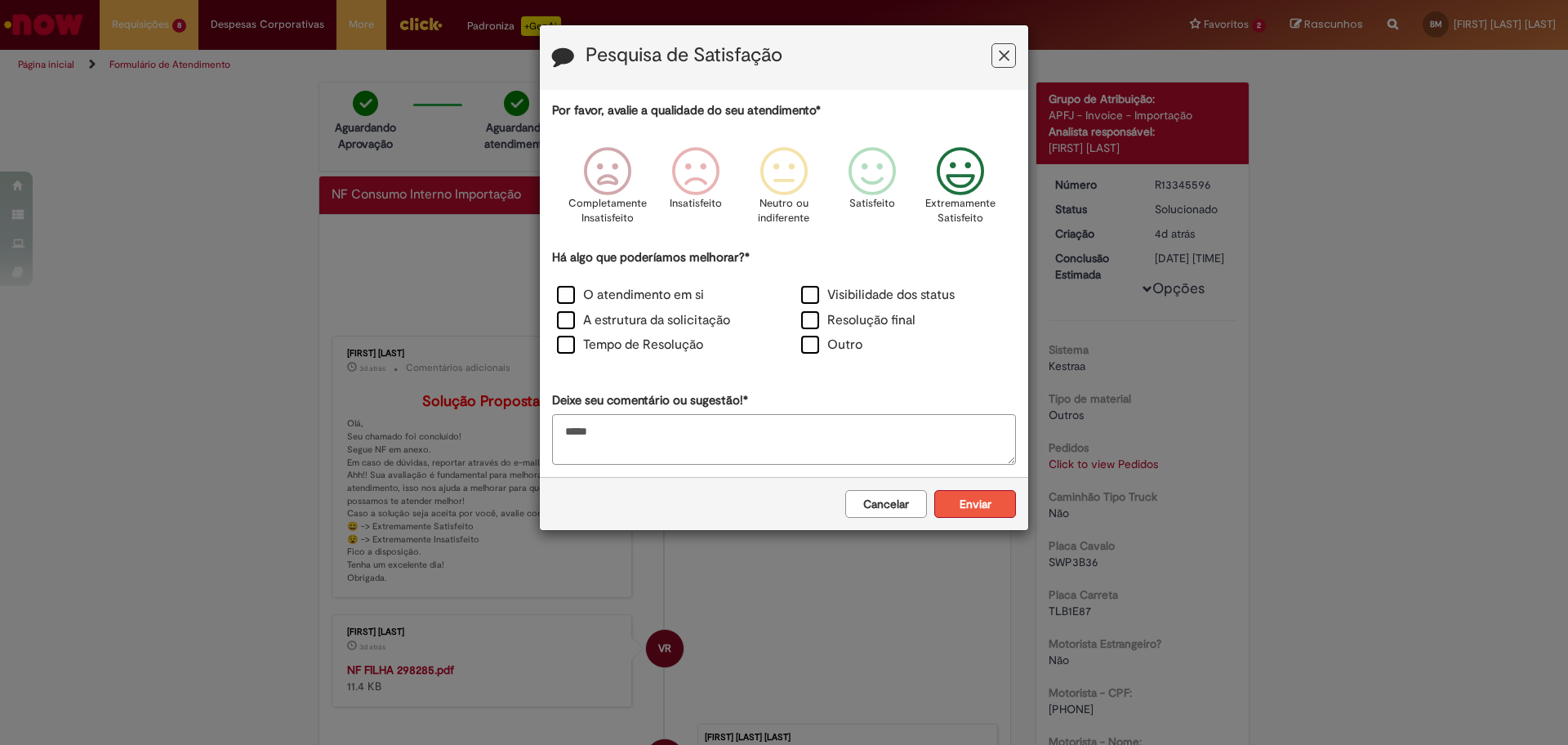 type on "*****" 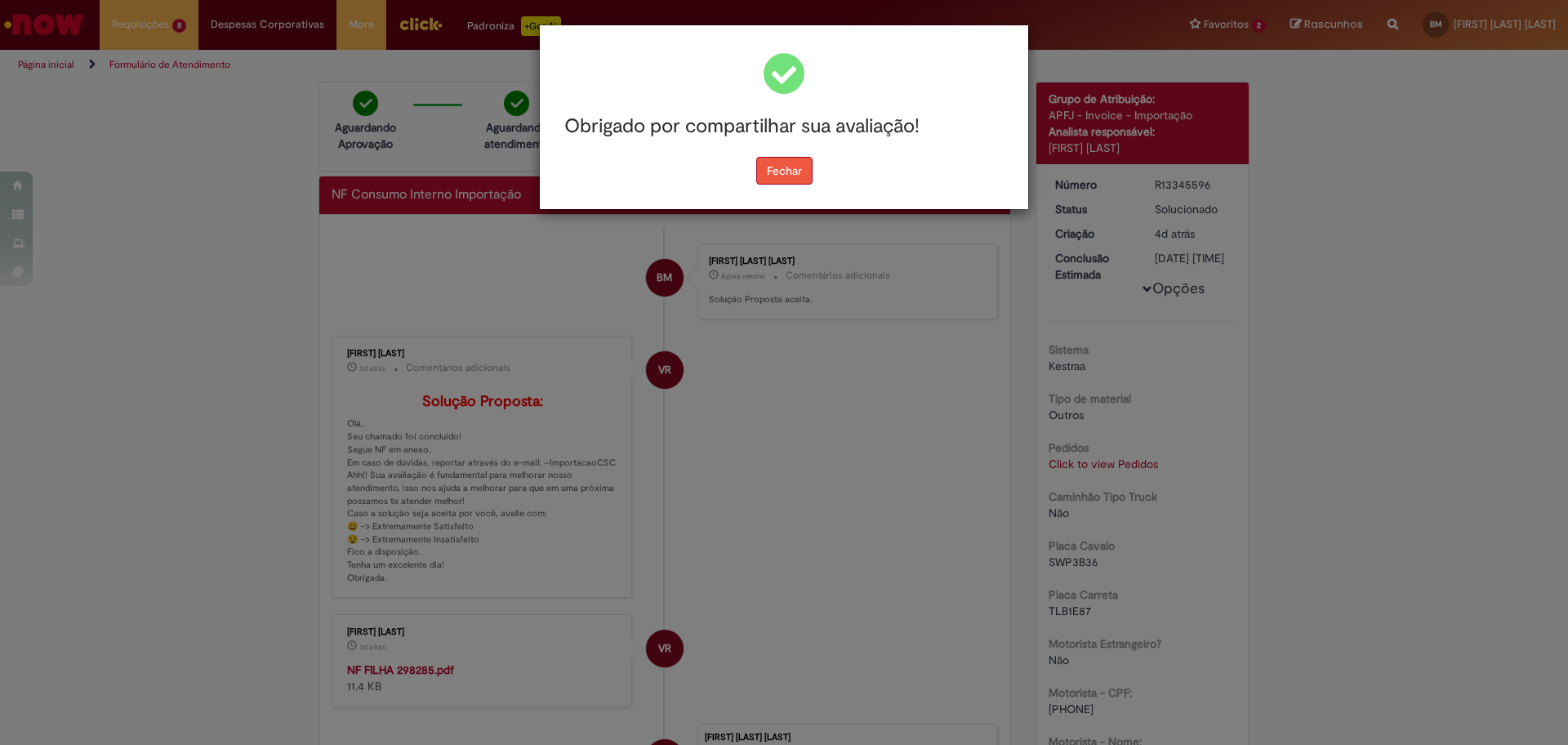 click on "Fechar" at bounding box center (784, 171) 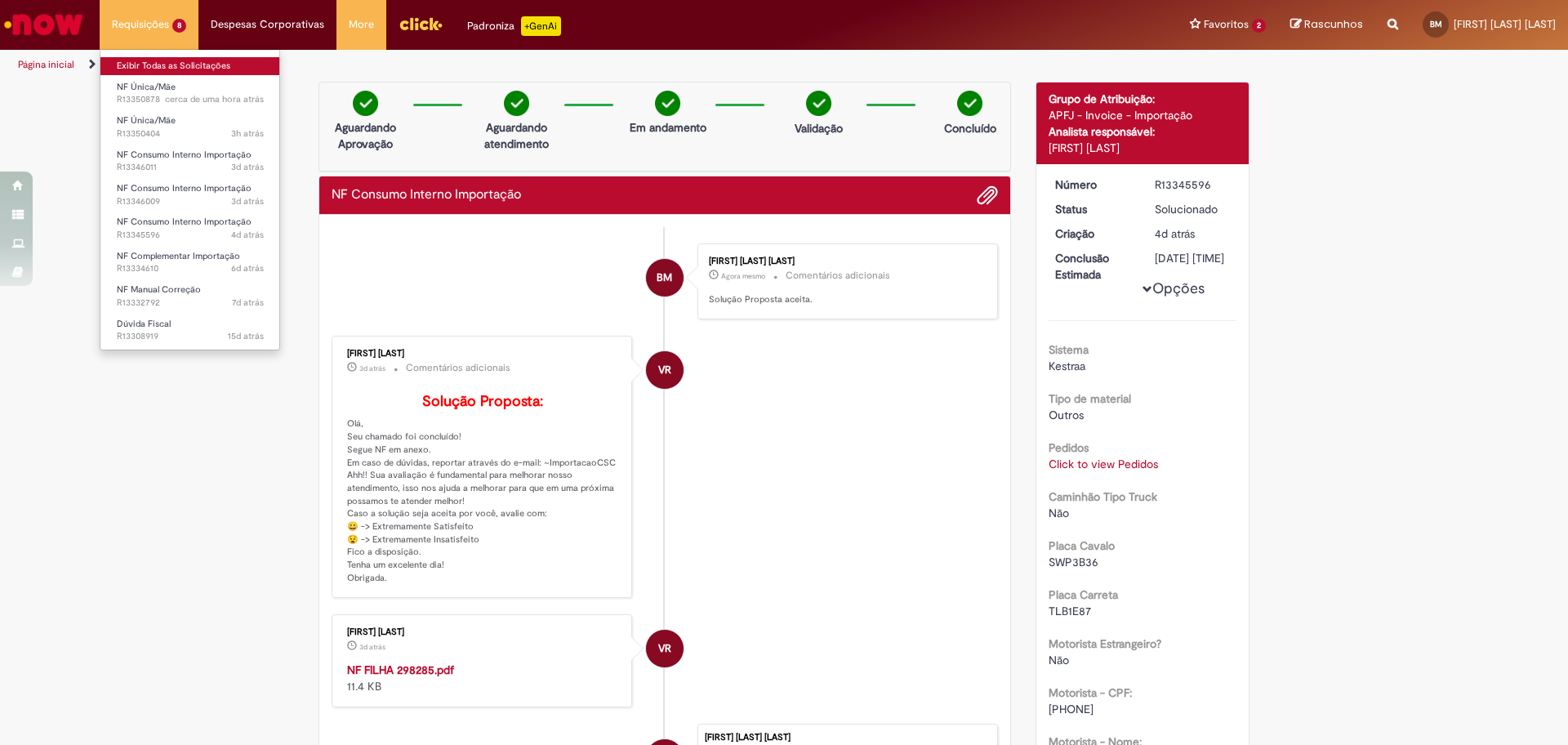 click on "Exibir Todas as Solicitações" at bounding box center (190, 66) 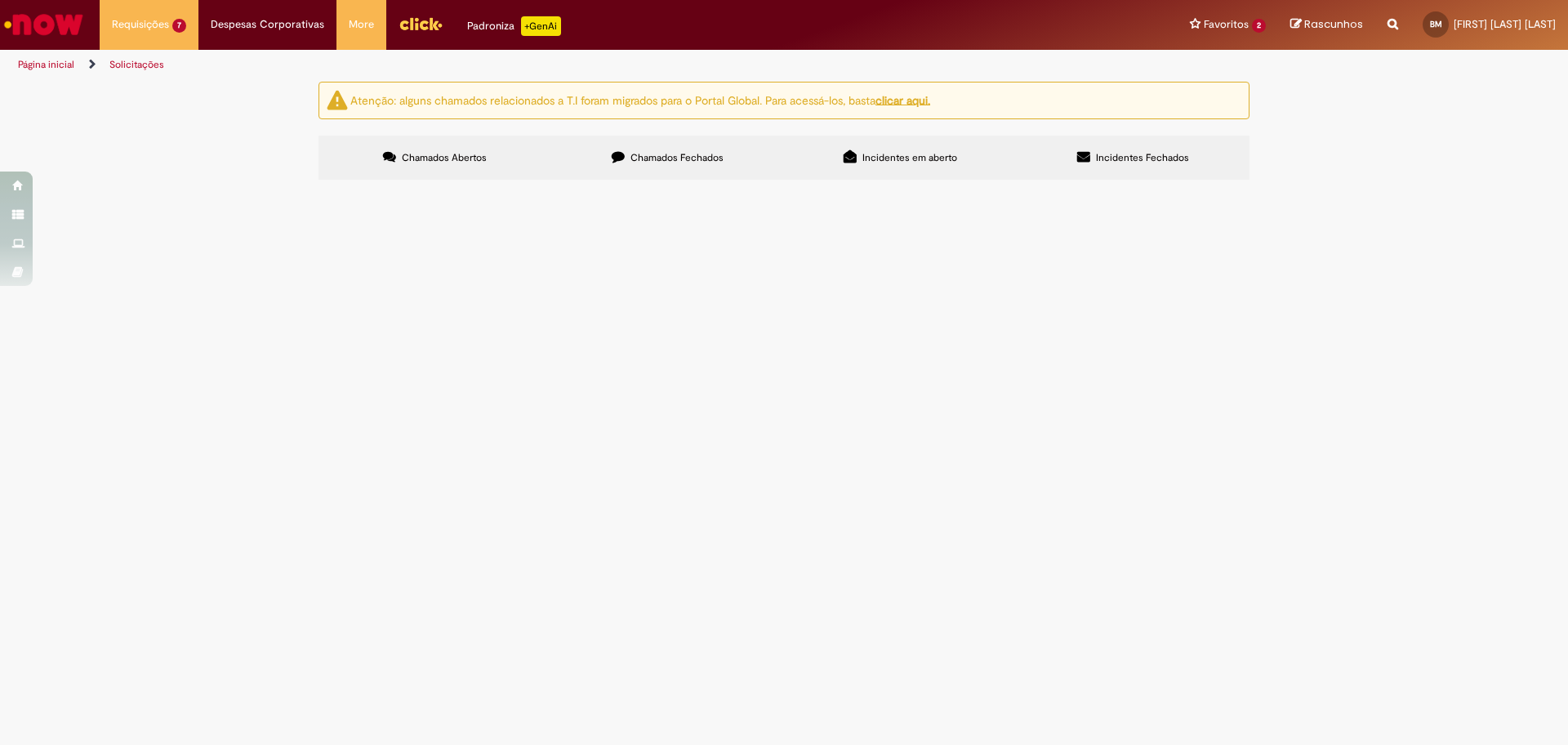 click on "PO - 4501074514" at bounding box center [0, 0] 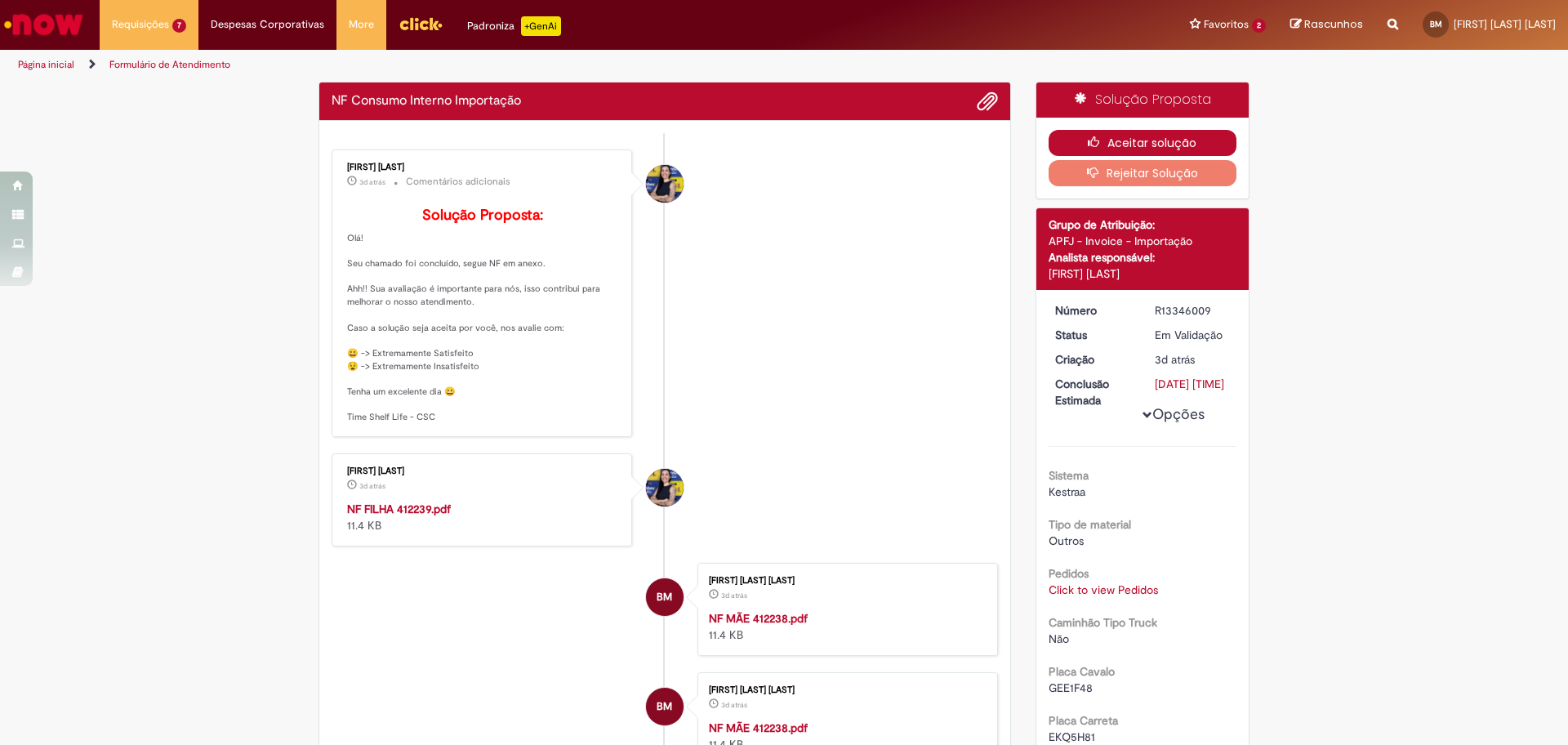 click on "Aceitar solução" at bounding box center [1143, 143] 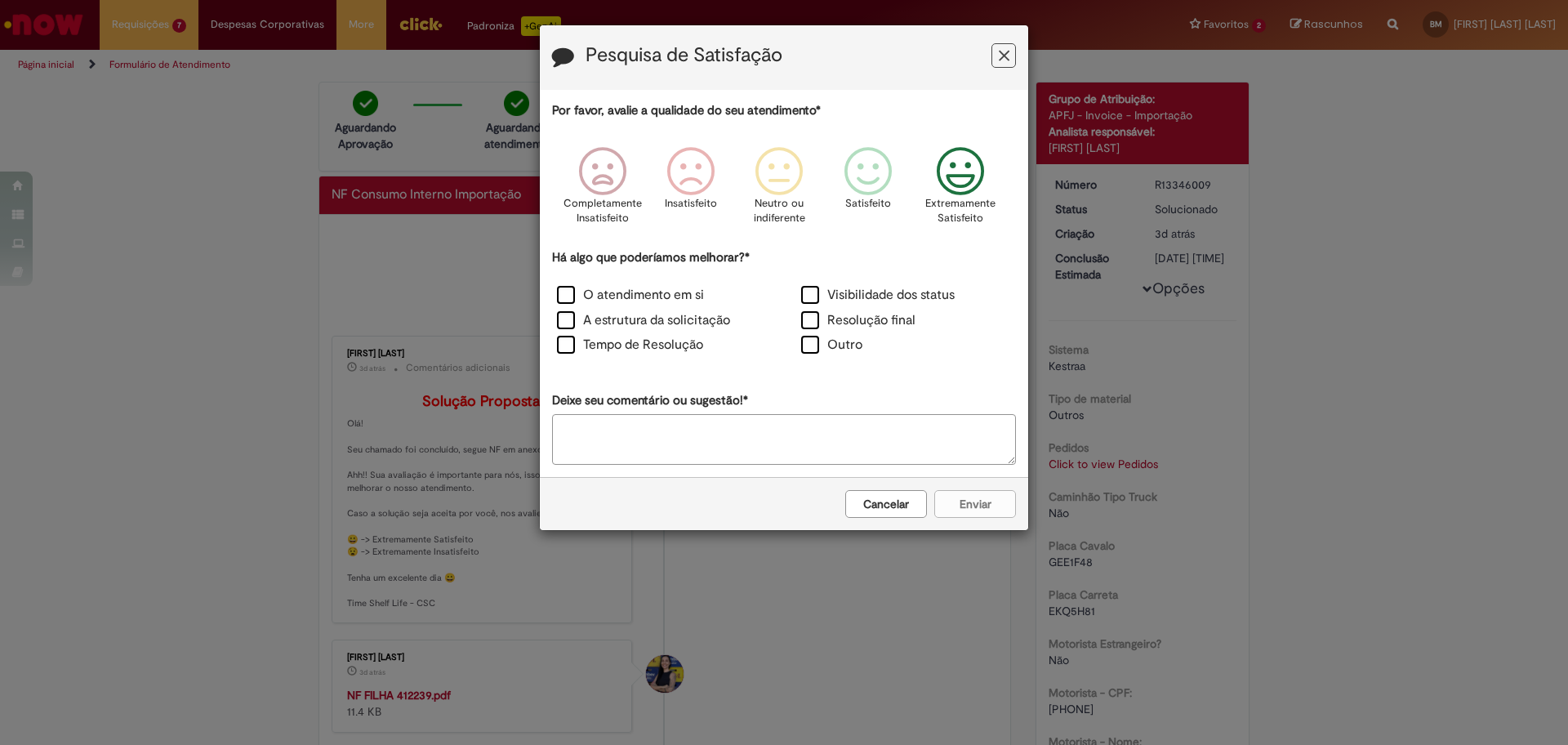 click at bounding box center (960, 172) 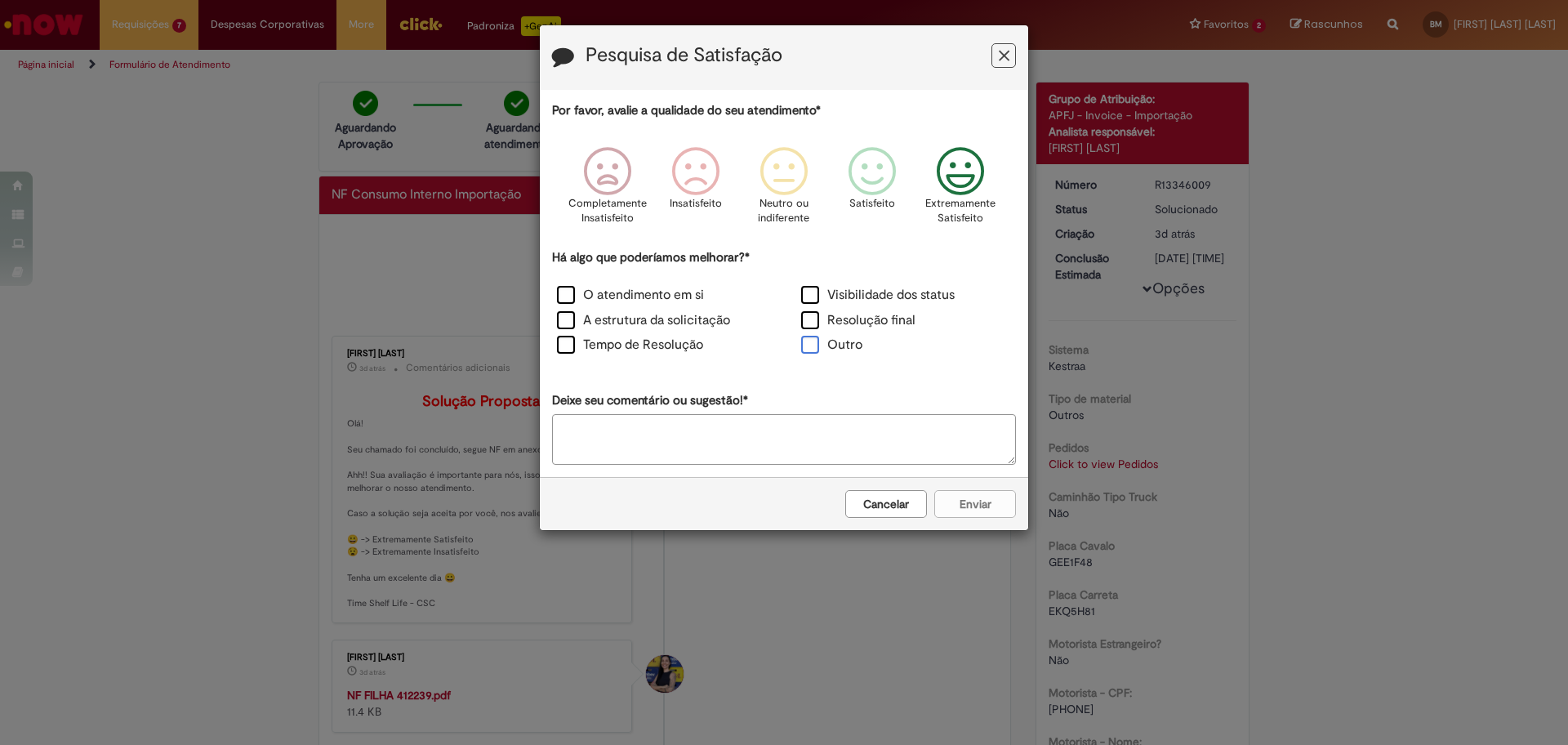 click on "Outro" at bounding box center (831, 345) 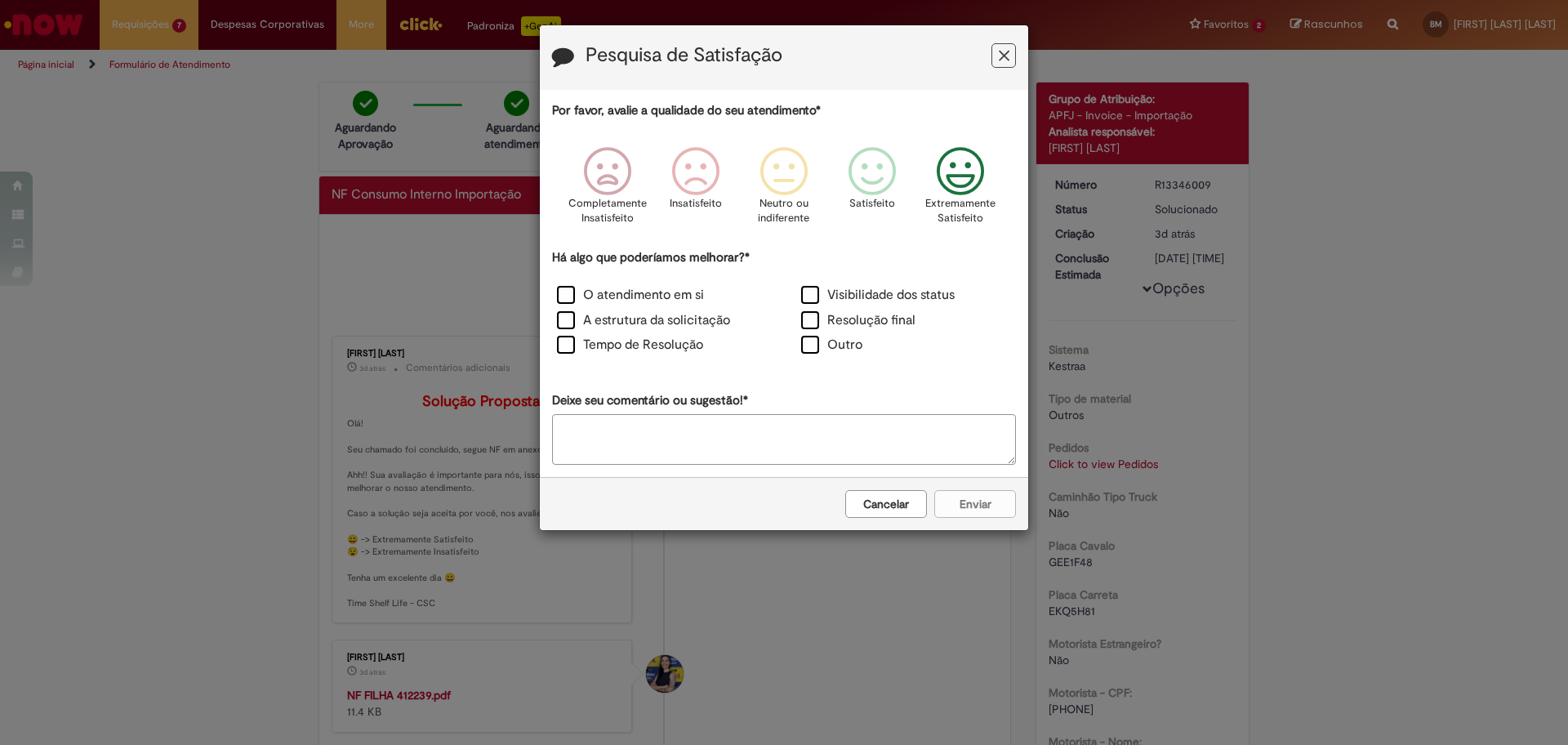 click on "Deixe seu comentário ou sugestão!*" at bounding box center (784, 439) 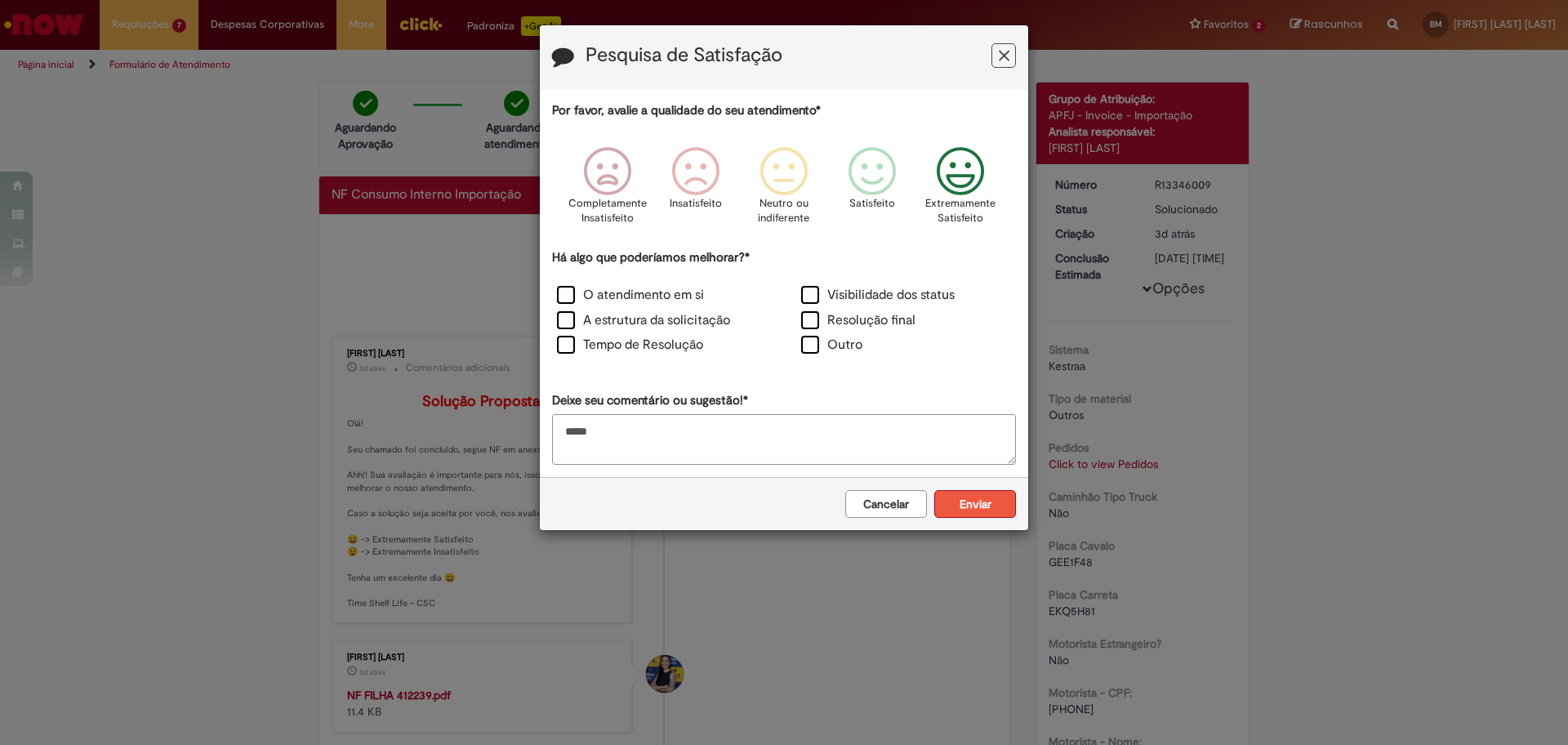type on "*****" 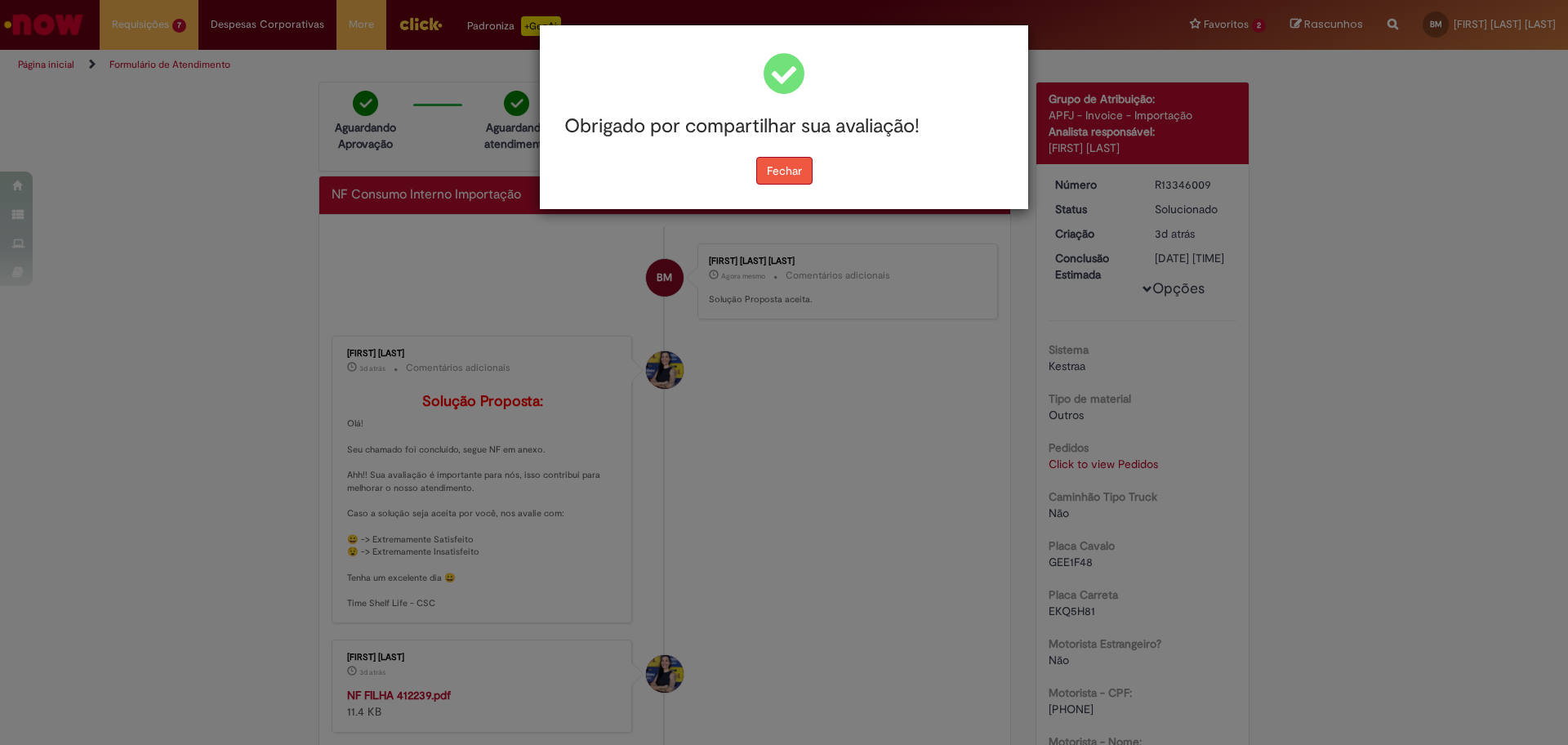 click on "Fechar" at bounding box center (784, 171) 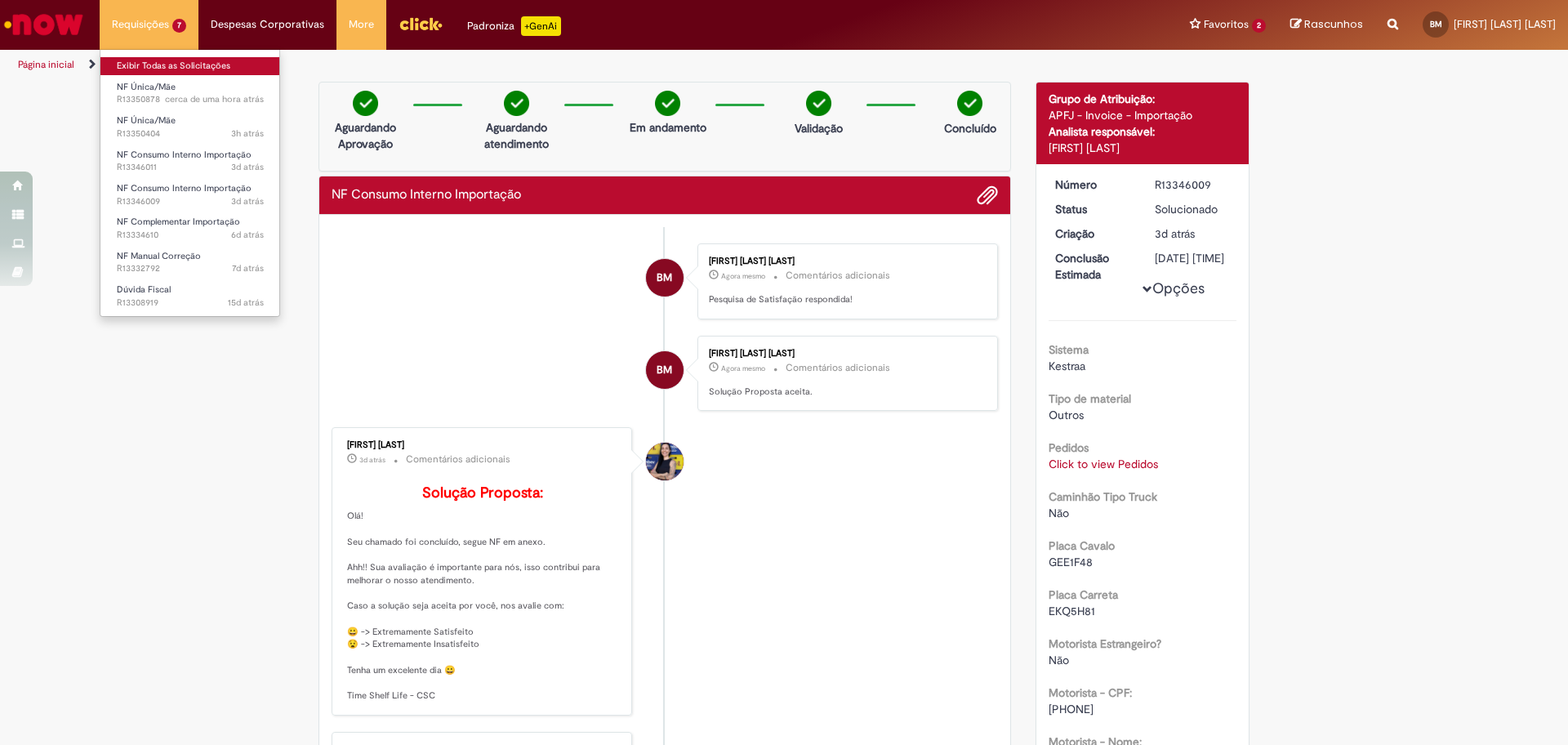 click on "Exibir Todas as Solicitações" at bounding box center [190, 66] 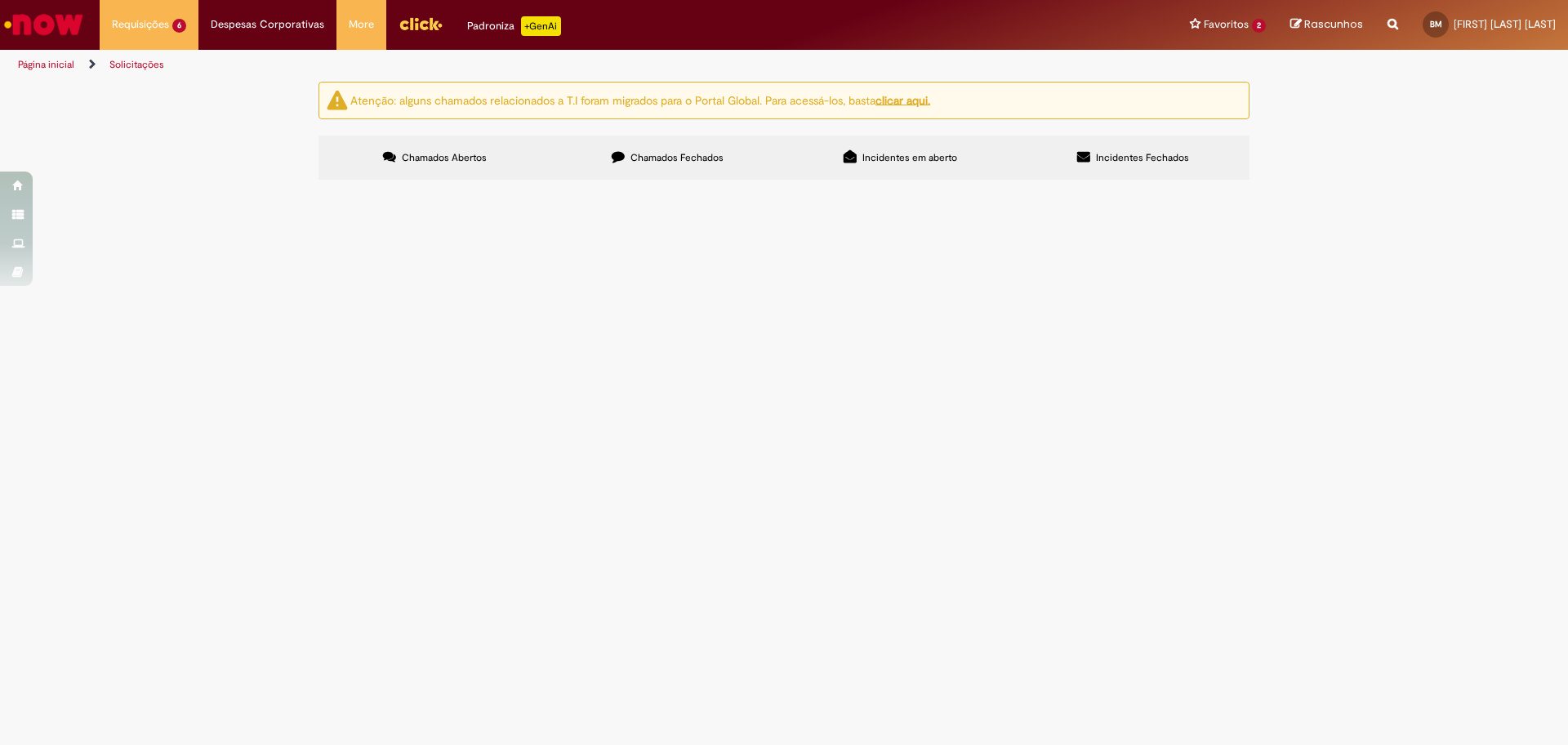click on "PO - 4501074514" at bounding box center [0, 0] 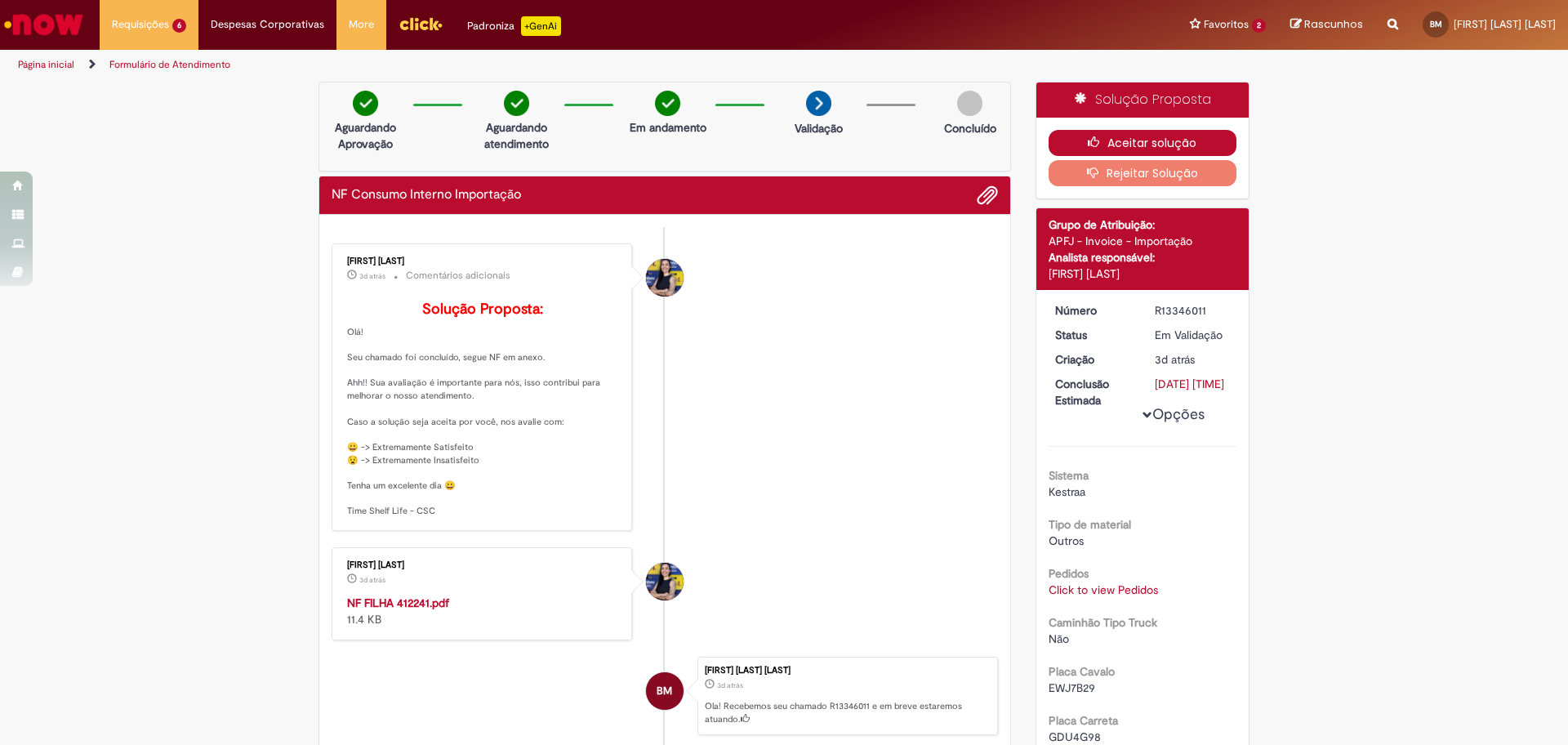 click on "Aceitar solução" at bounding box center [1143, 143] 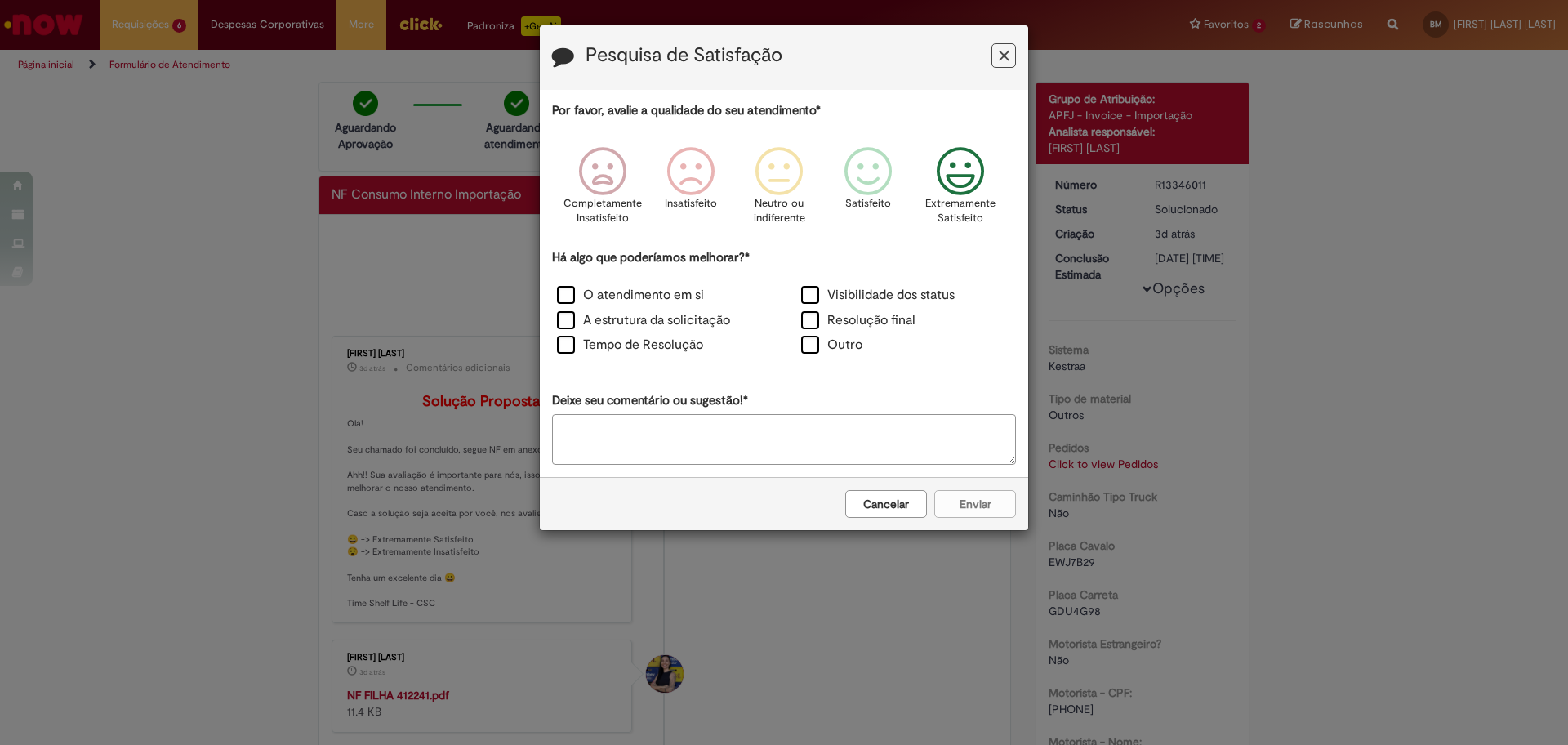 click at bounding box center [960, 172] 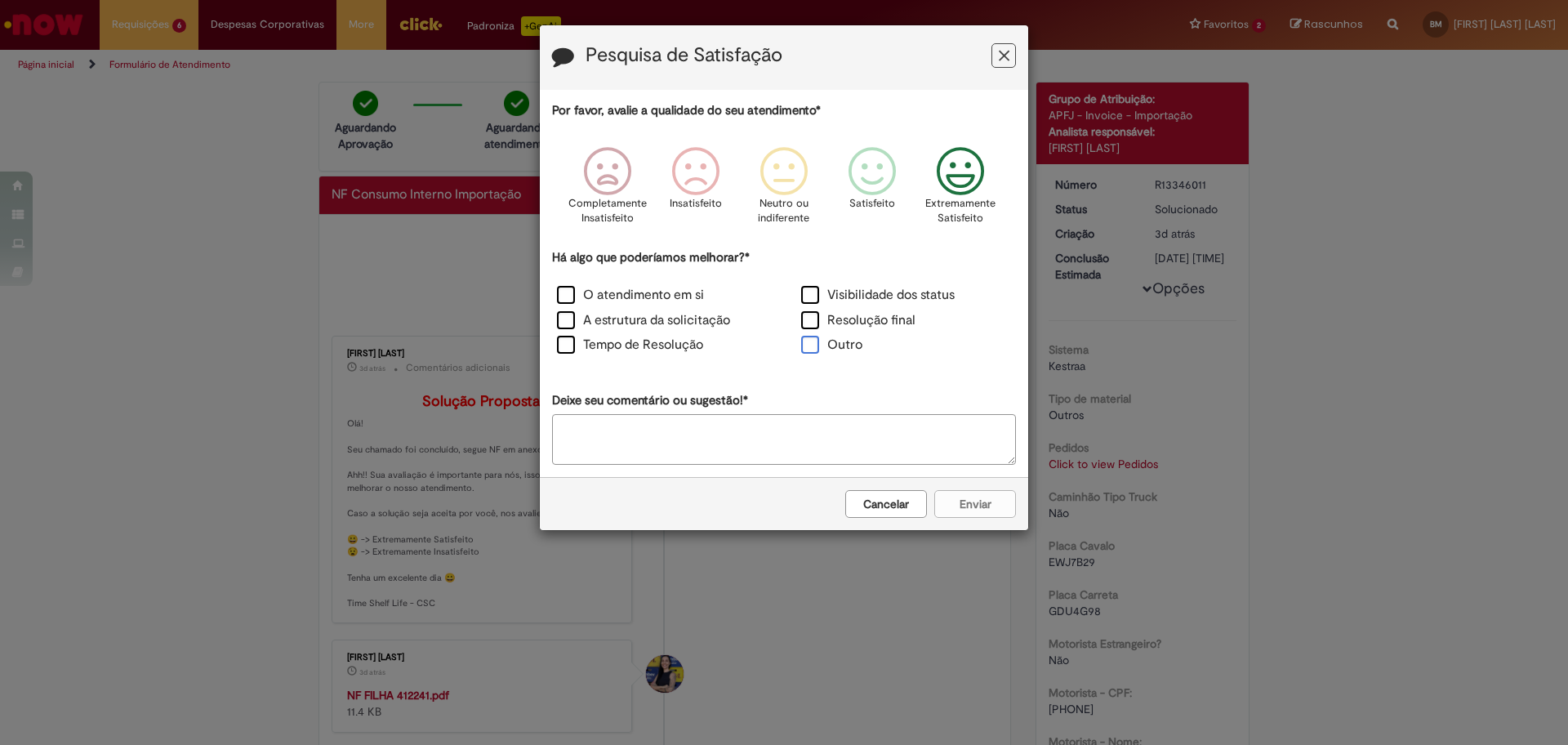 click on "Outro" at bounding box center [906, 346] 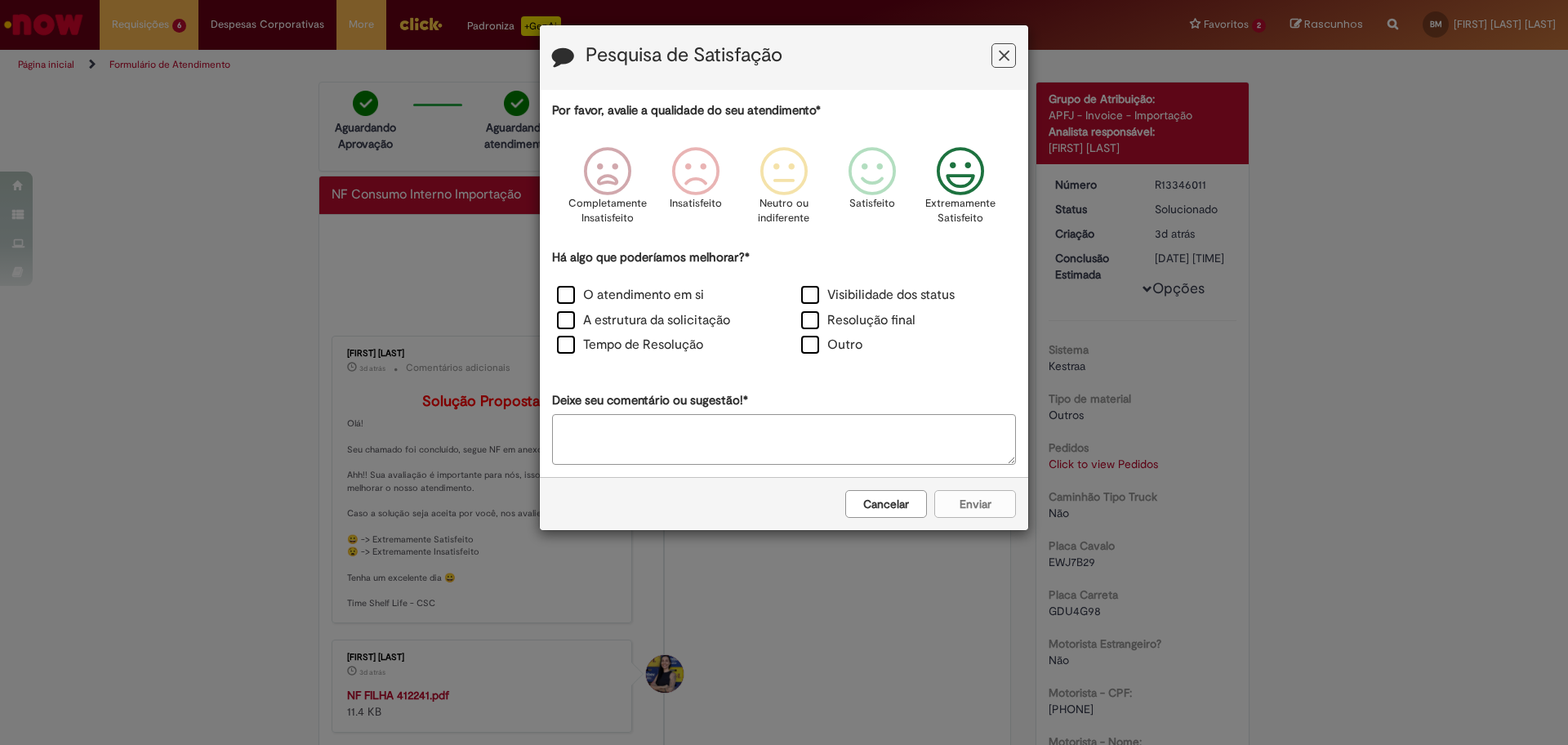 click on "Deixe seu comentário ou sugestão!*" at bounding box center (784, 439) 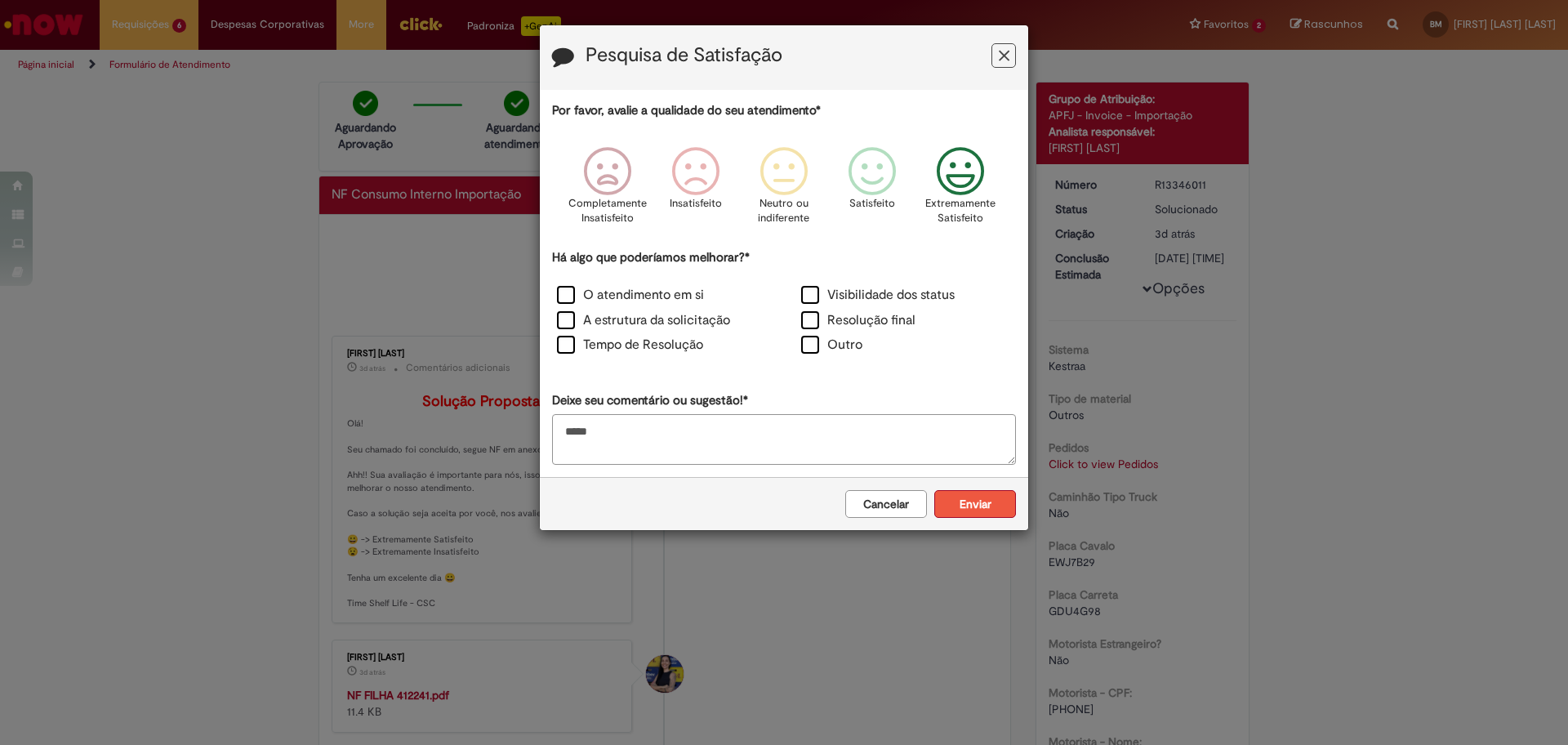 type on "*****" 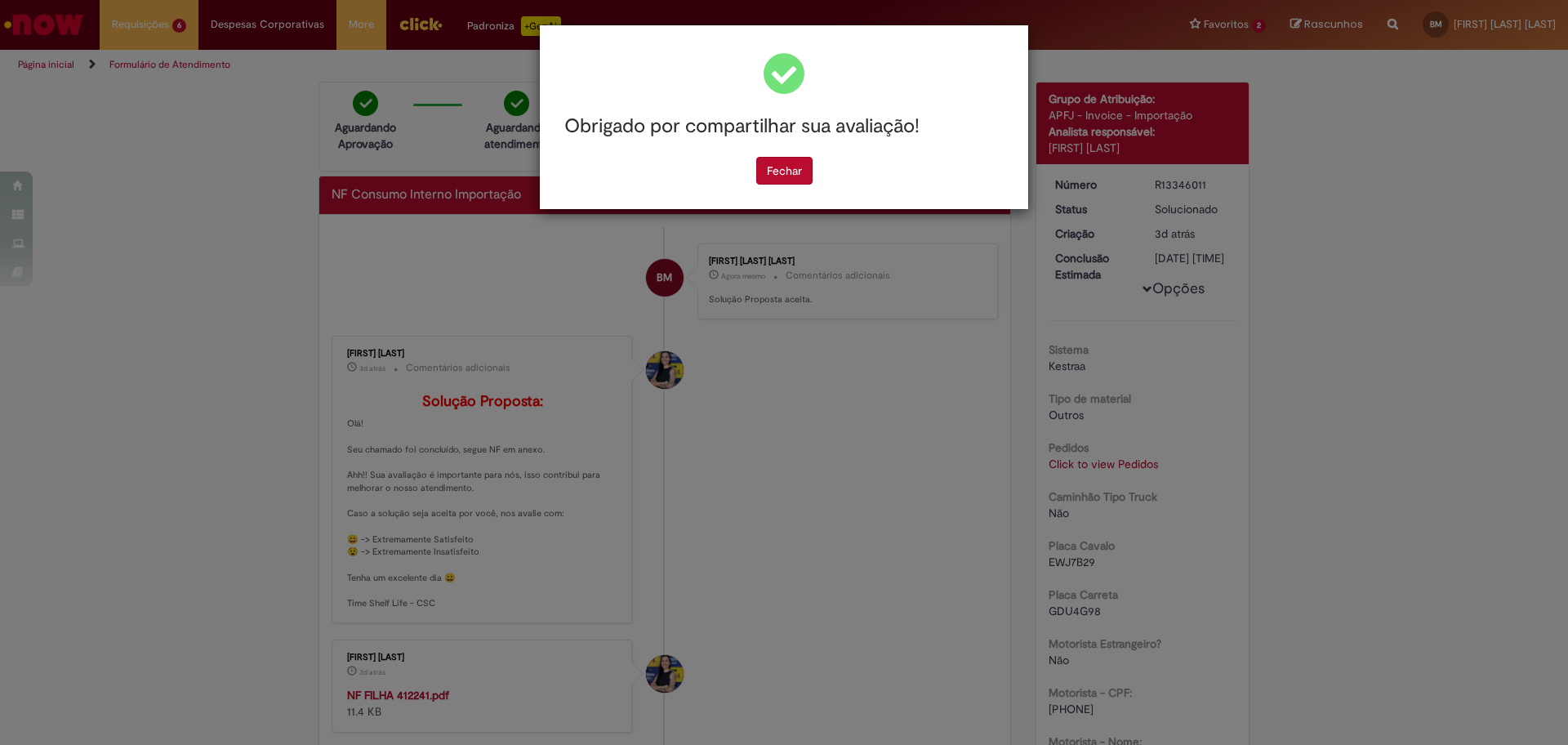 click on "Fechar" at bounding box center [784, 171] 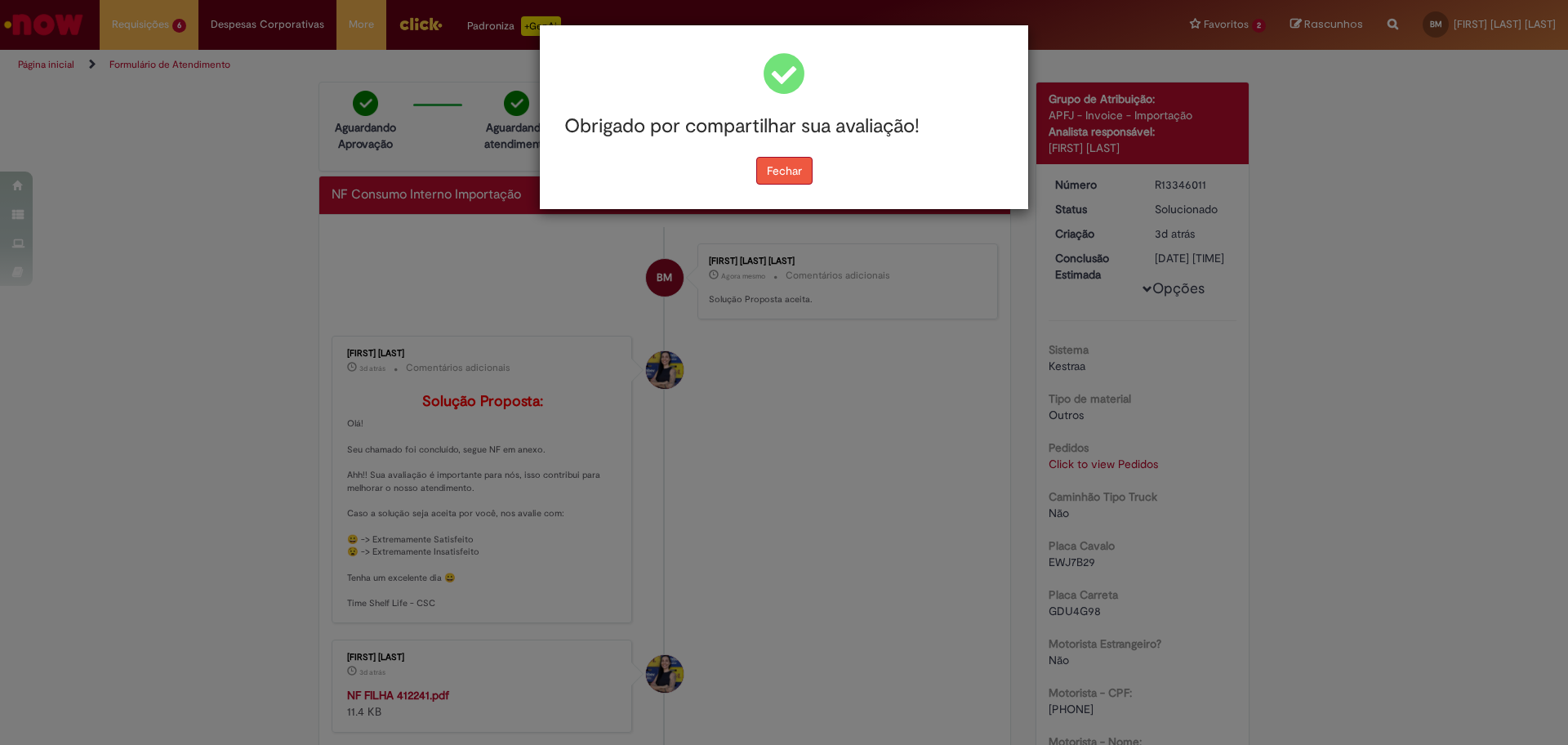 click on "Fechar" at bounding box center [784, 171] 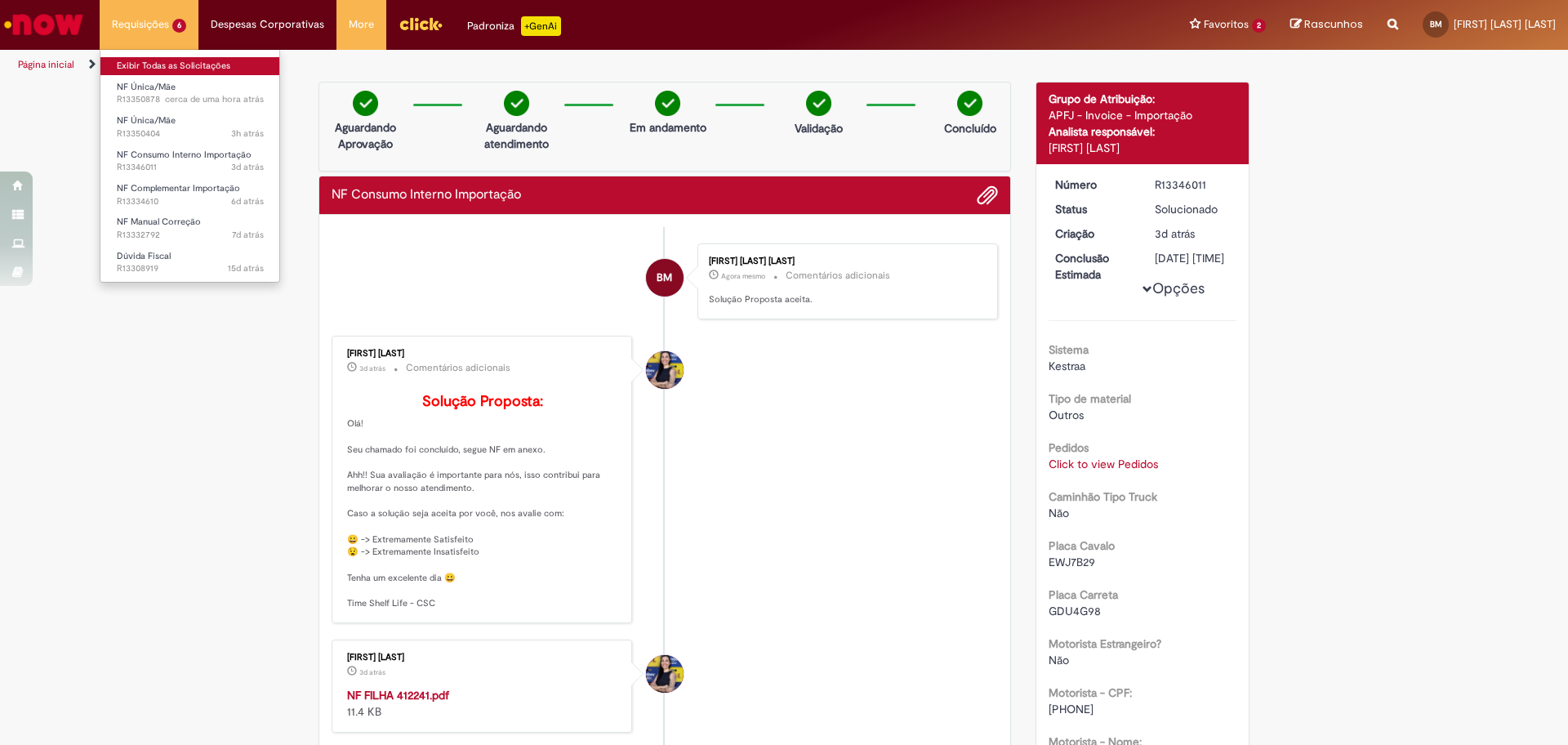 click on "Exibir Todas as Solicitações" at bounding box center [190, 66] 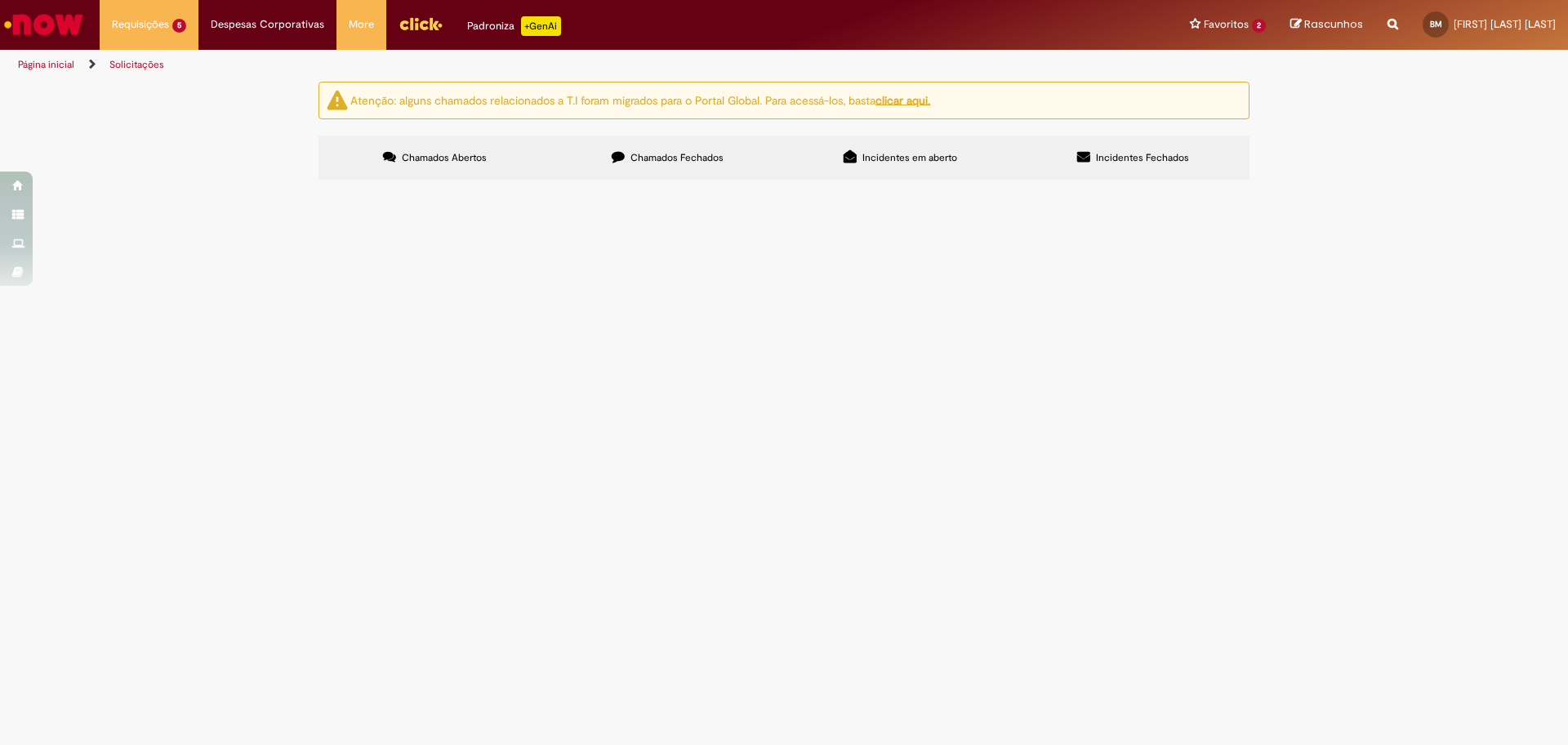 click on "Bom dia, tudo bem?
A NF 000407585 mãe e as 4 NF´s filhas foram emitidas no CFOP incorreto e com diferimento de ICMS quando na verdade o ICMS é diferido, conseguimos lançar a porcentagem no ICMS manual no SAP, porém qual outra tratativa devemos seguir no quesito fiscal, por favor?
As NF´s ja foram entregues na planta e ja seguiram com WE (entrada física)" at bounding box center (0, 0) 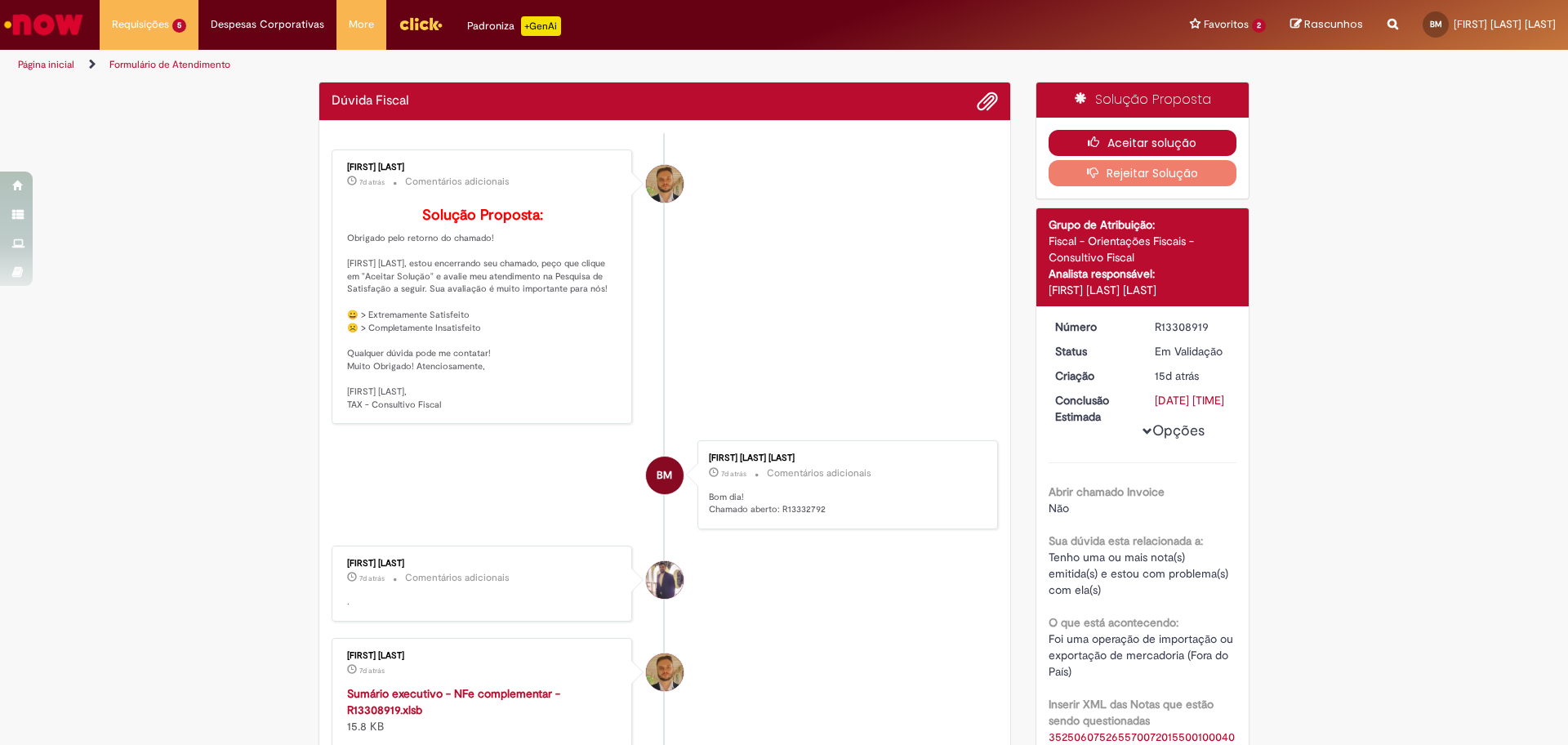 click on "Aceitar solução" at bounding box center [1143, 143] 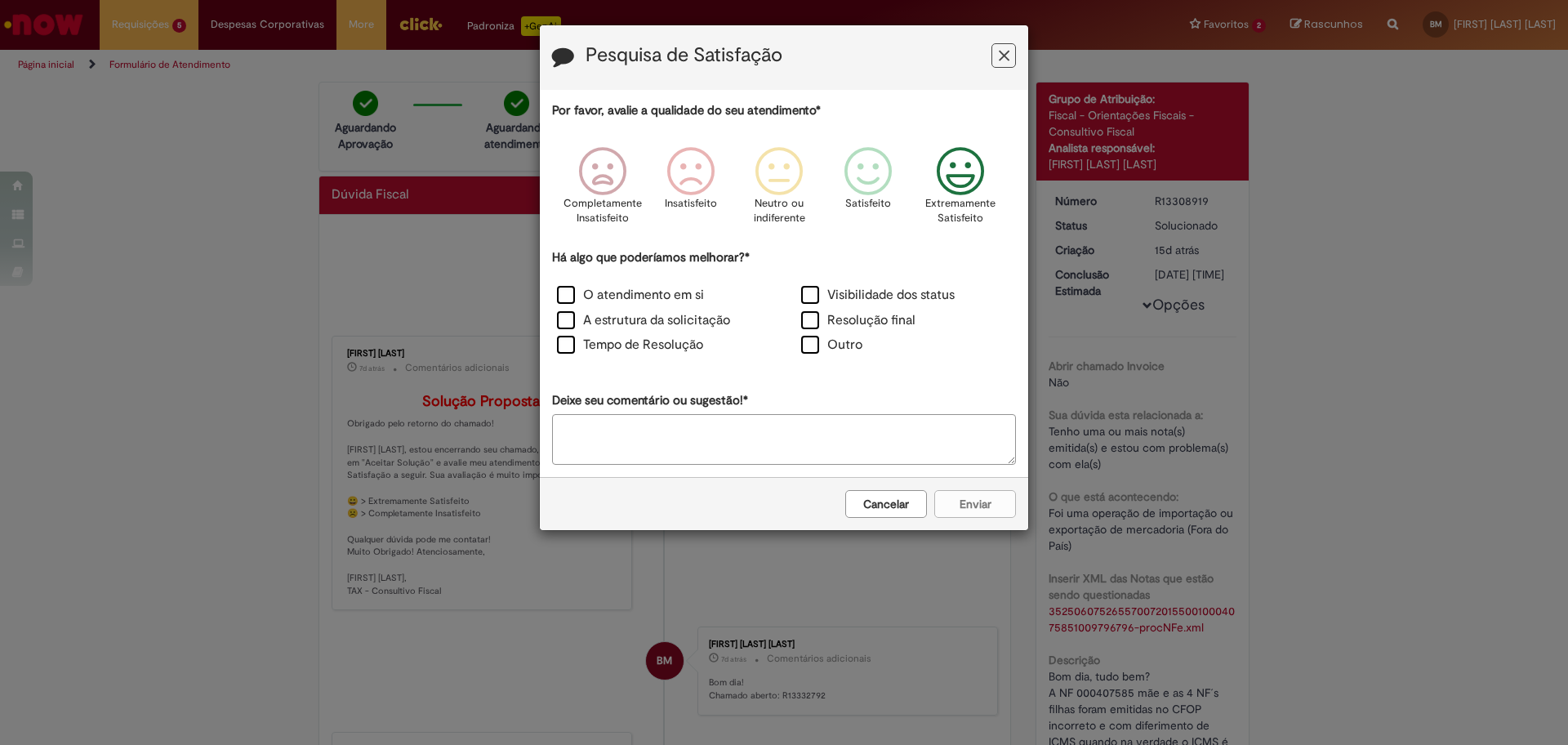 click at bounding box center [960, 172] 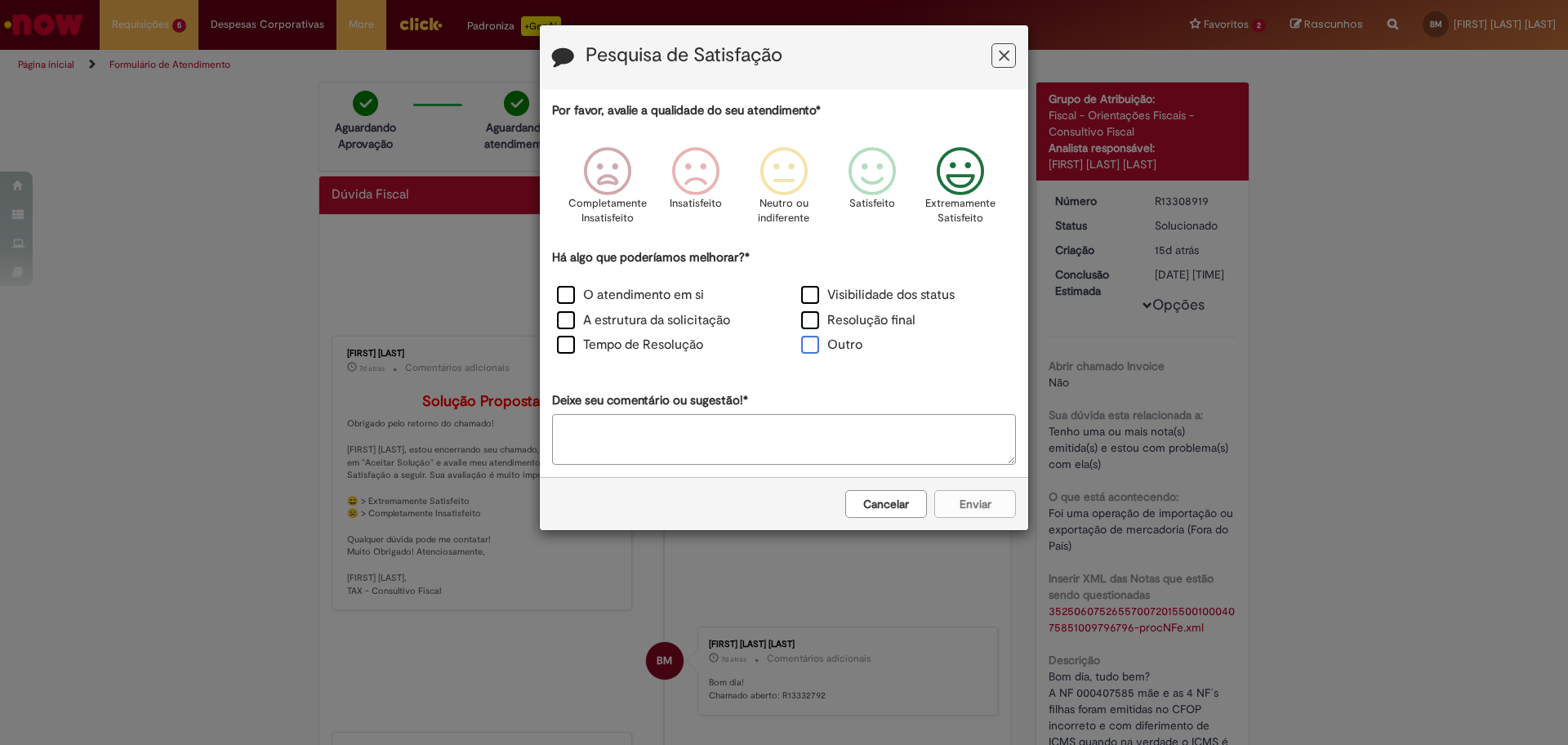 click on "Outro" at bounding box center [831, 345] 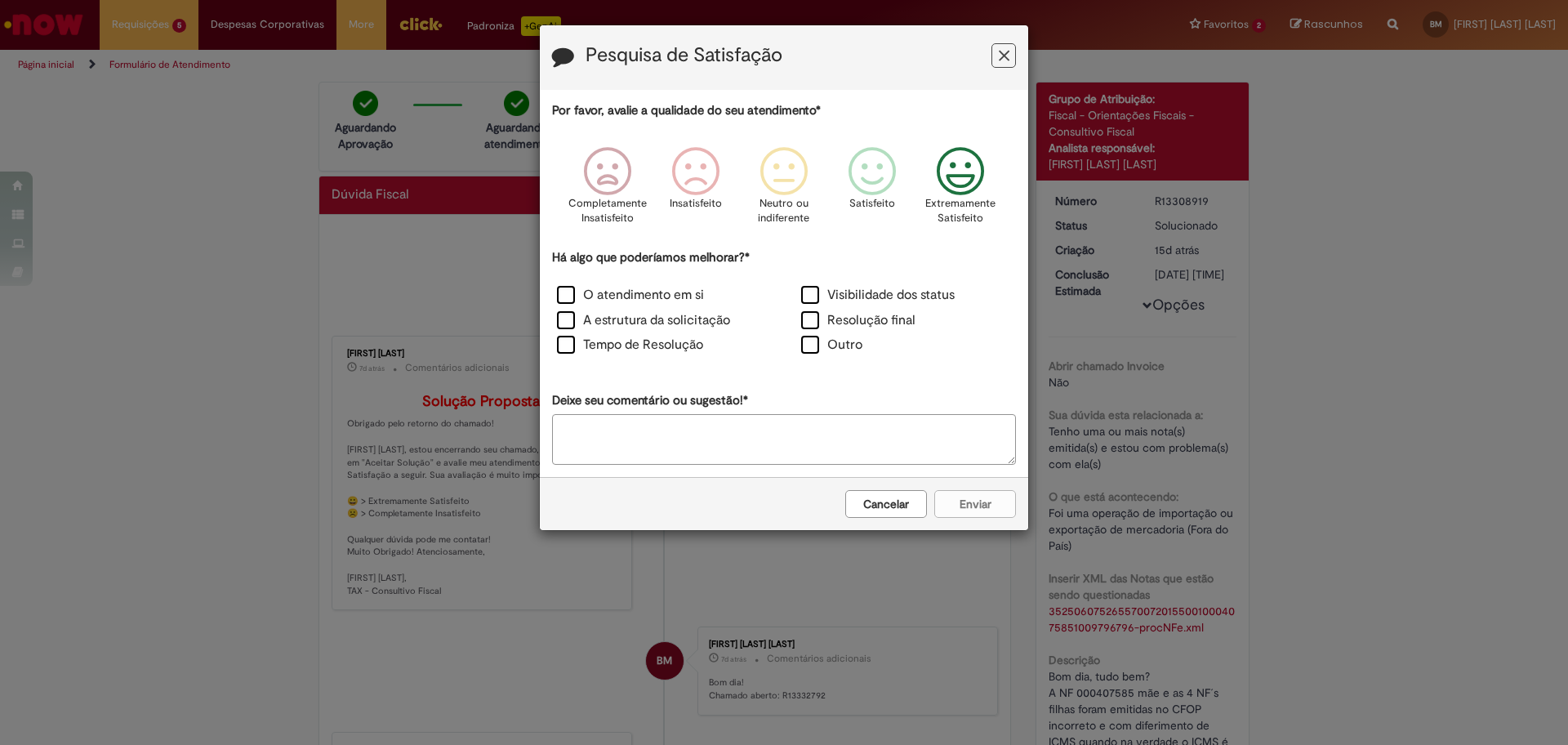click on "Deixe seu comentário ou sugestão!*" at bounding box center [784, 439] 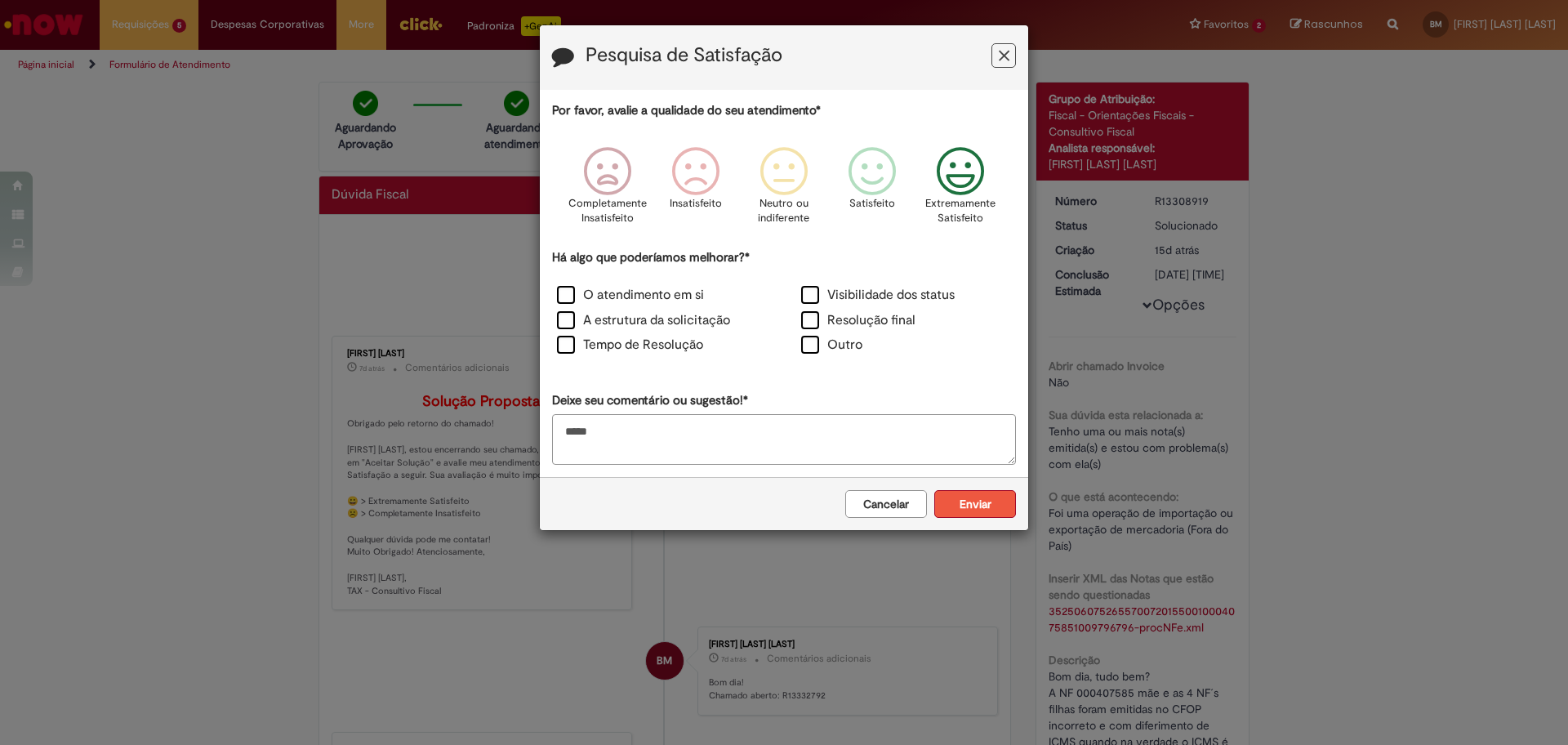 type on "*****" 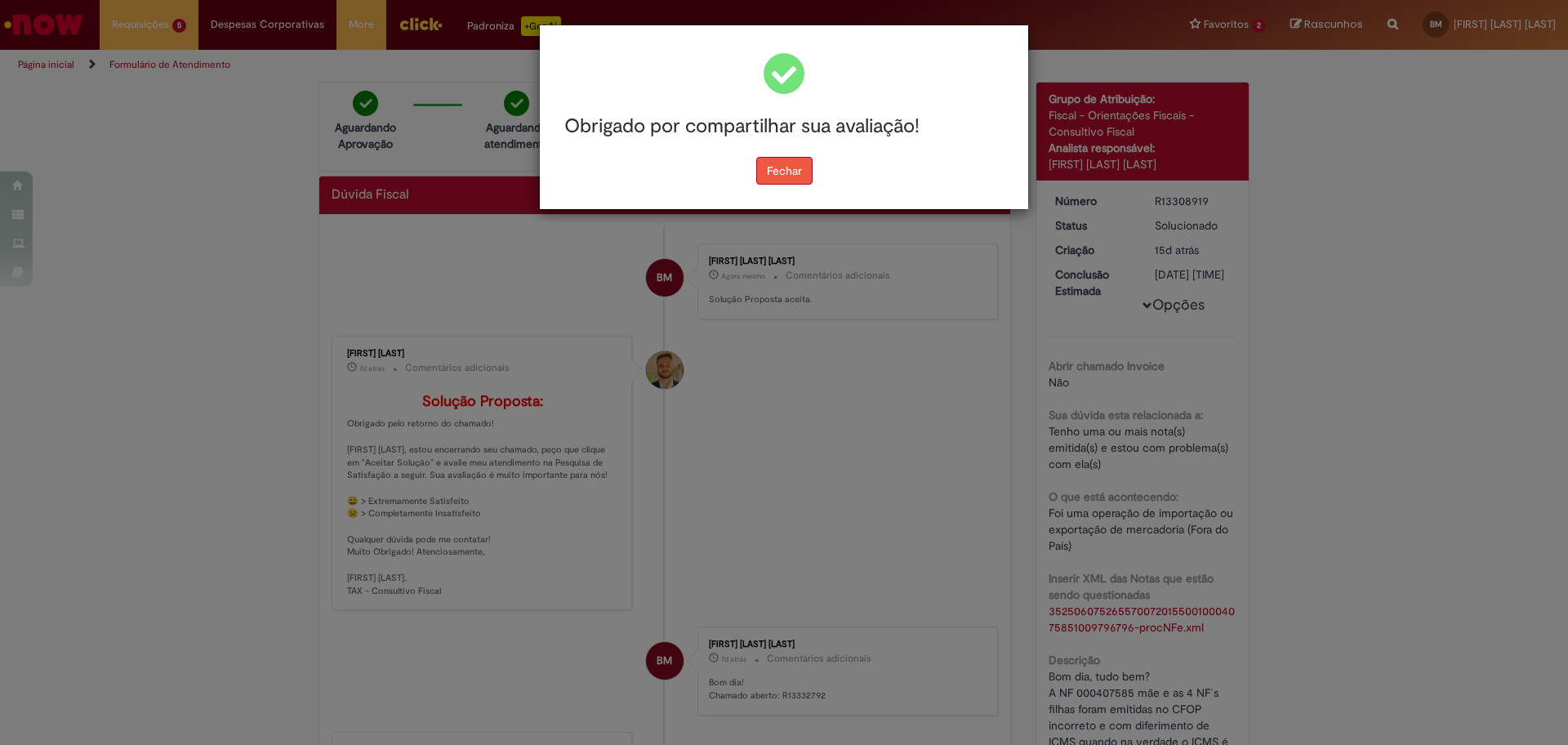 click on "Fechar" at bounding box center [784, 171] 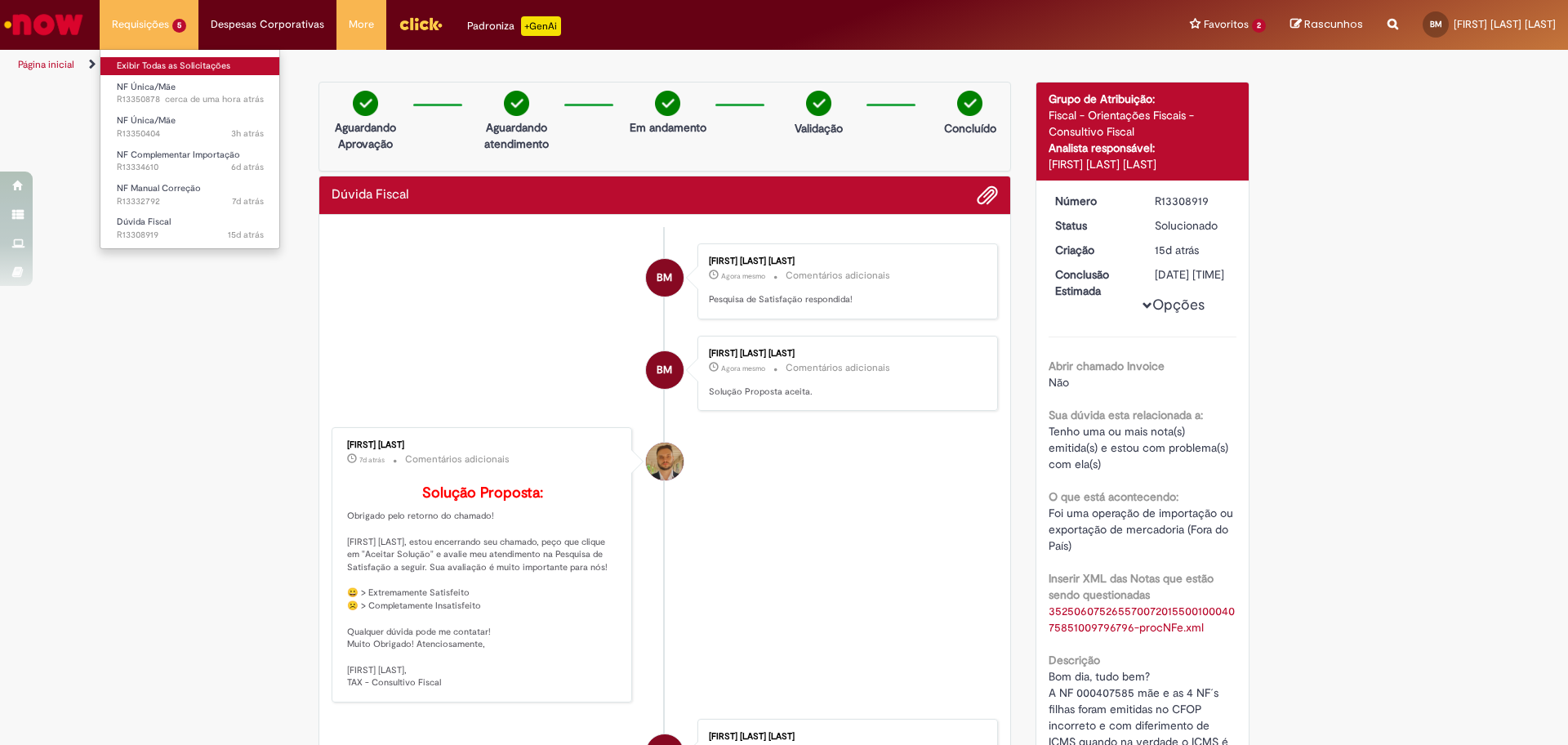 click on "Exibir Todas as Solicitações" at bounding box center (190, 66) 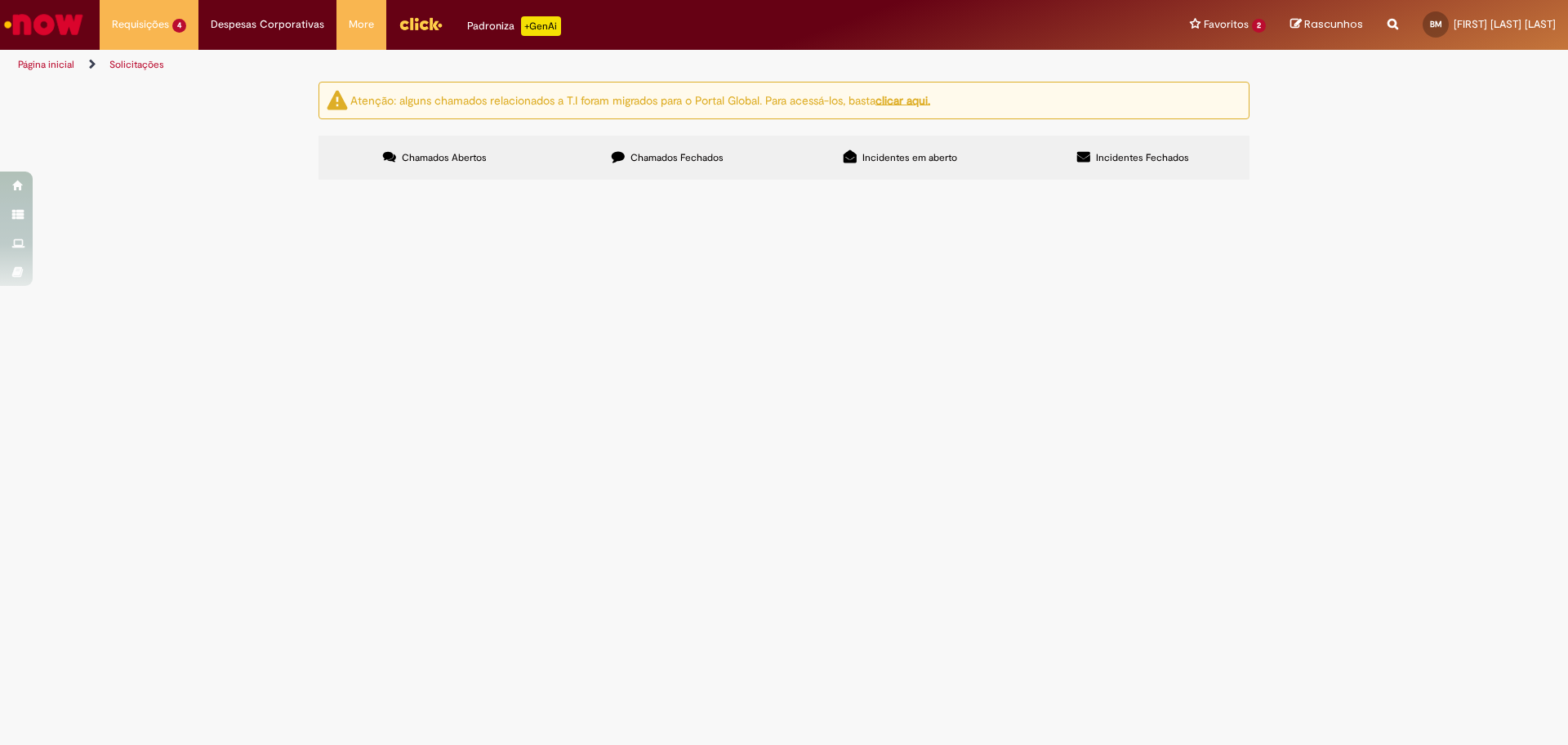 click on "NFC - PO 4501004126" at bounding box center (0, 0) 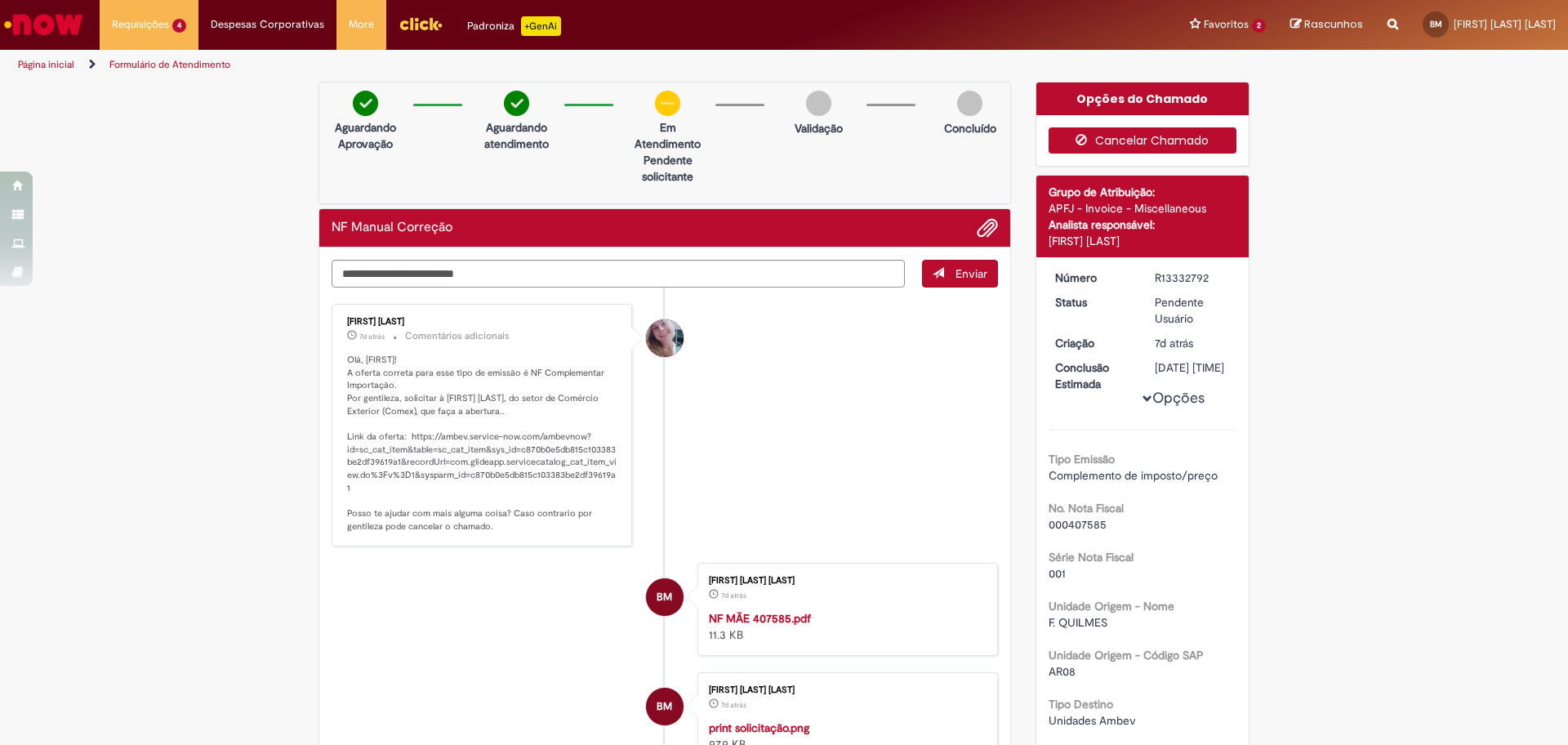 click on "Cancelar Chamado" at bounding box center (1143, 141) 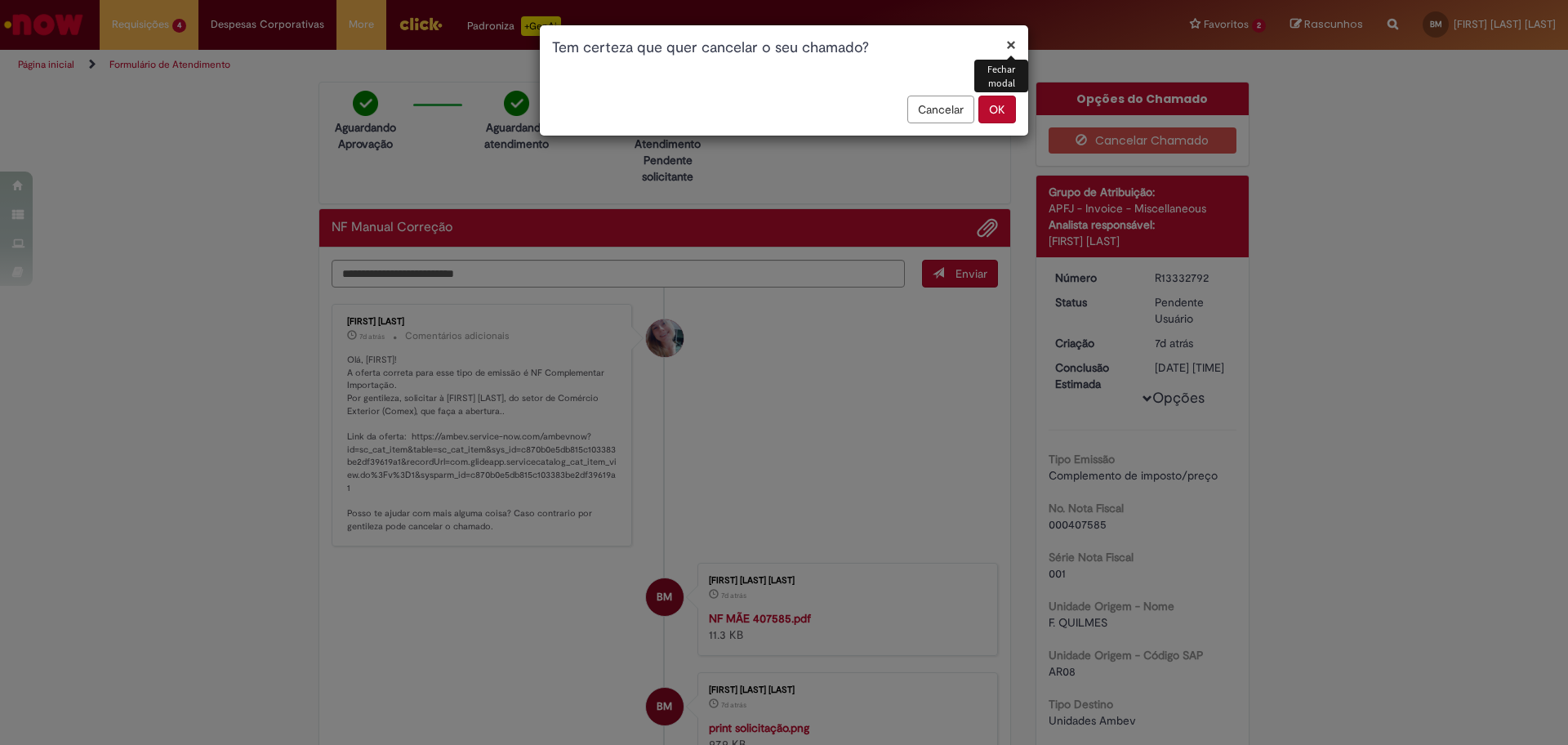 click on "OK" at bounding box center (997, 109) 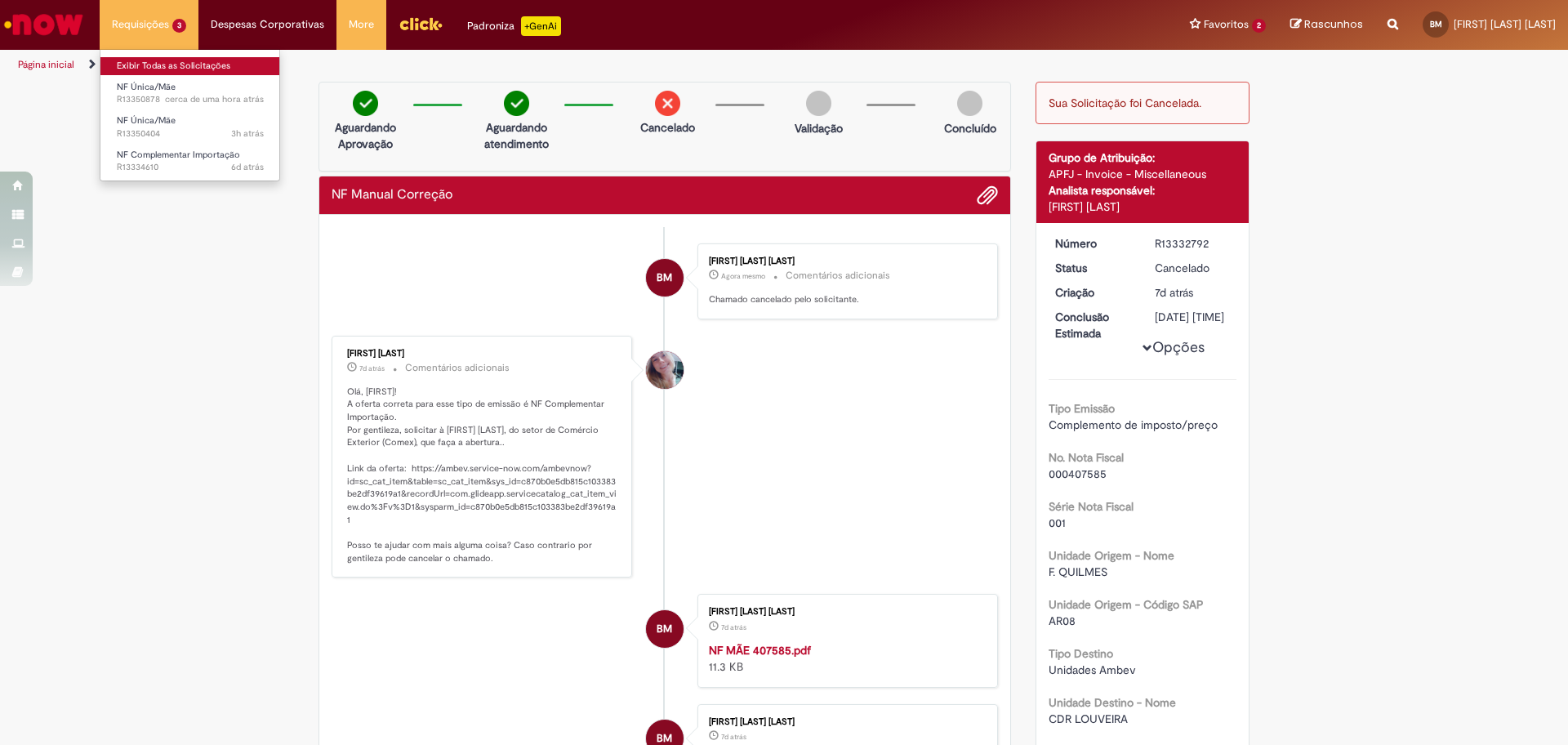 click on "Exibir Todas as Solicitações" at bounding box center (190, 66) 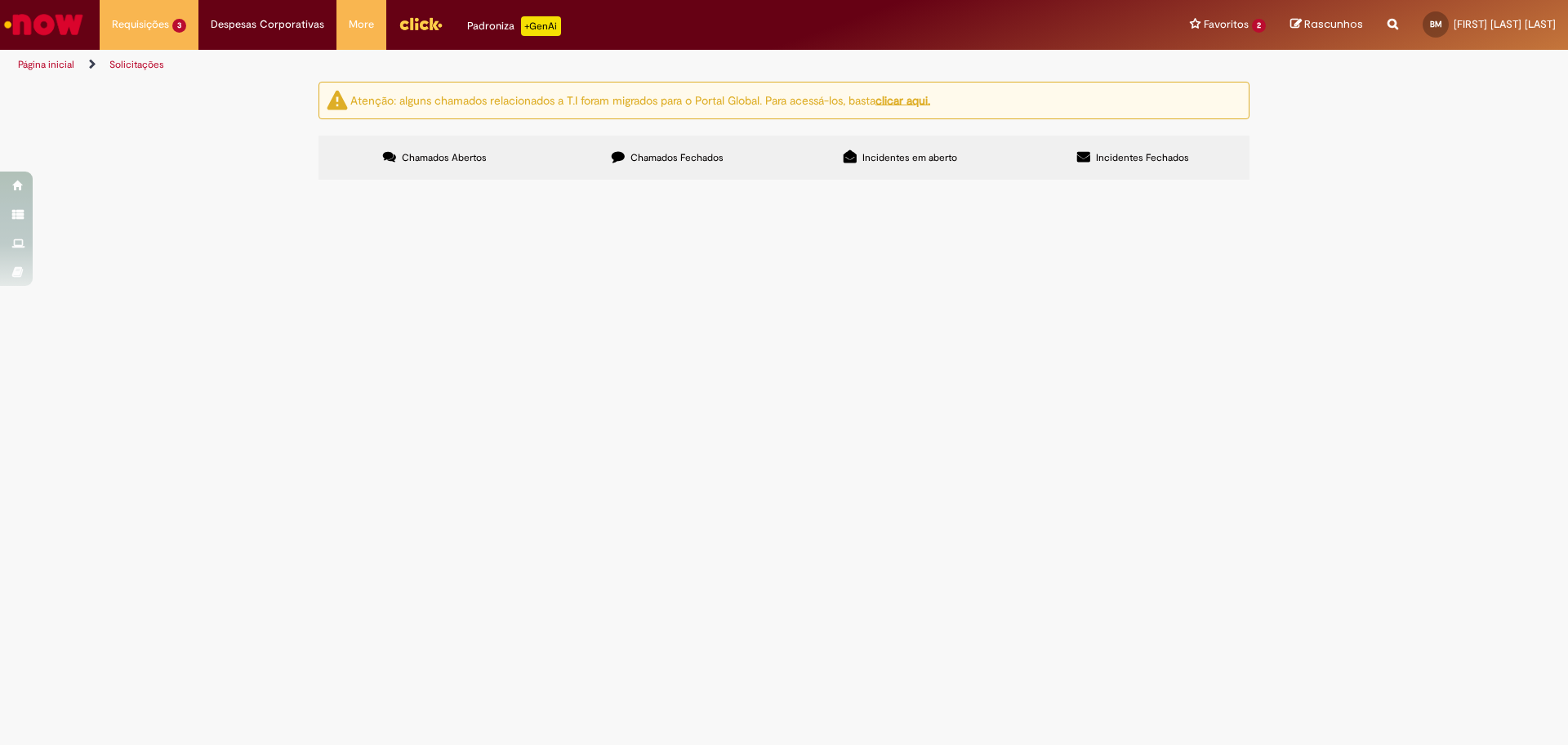 click on "NF mãe saiu sem ICMS devido ao CFOP incorreto, precisamos de uma NF Complementar de imposto ICMS, segue em anexo planilha enviada pelo consultivo
PO 4501004126" at bounding box center [0, 0] 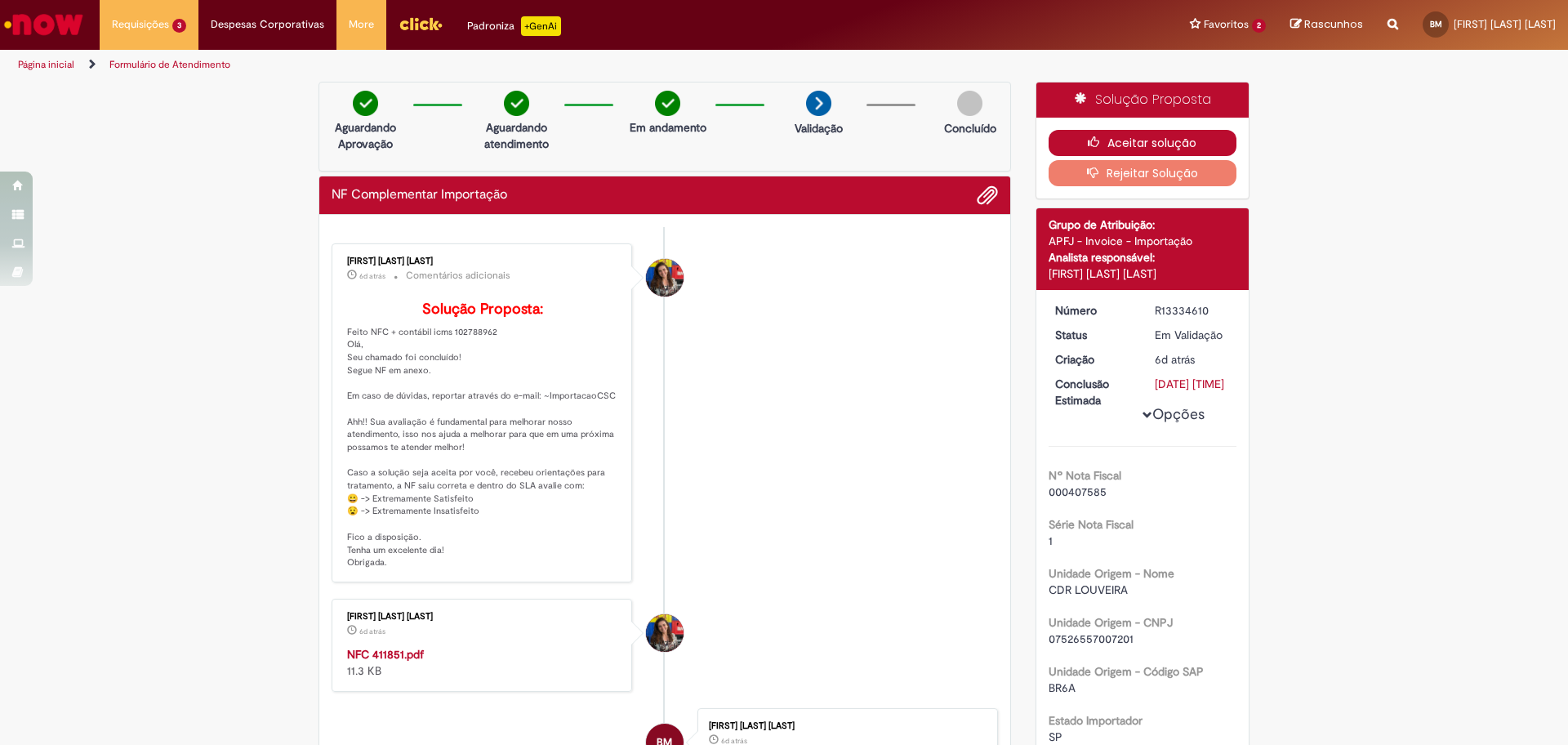 click on "Aceitar solução" at bounding box center [1143, 143] 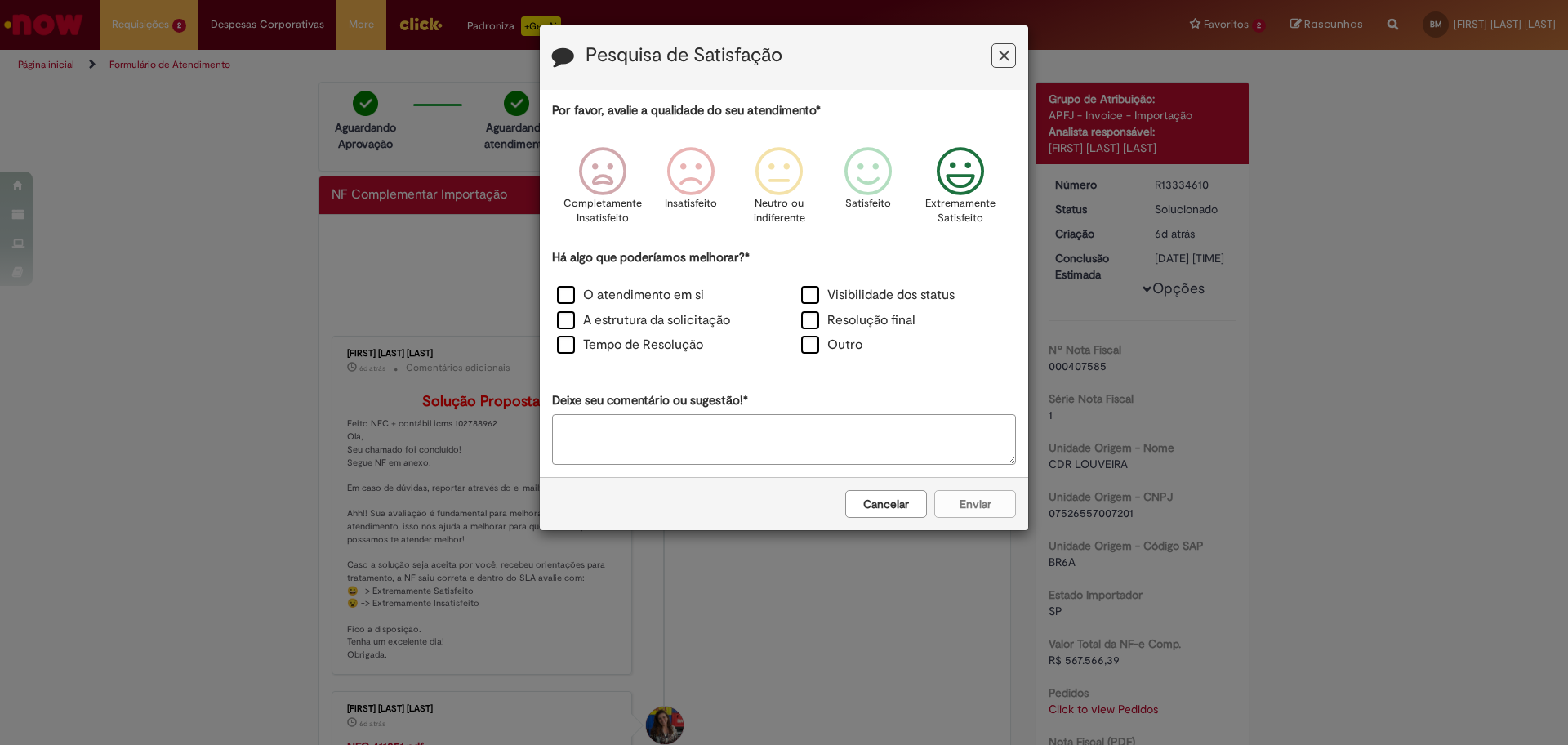 click on "Extremamente Satisfeito" at bounding box center (960, 211) 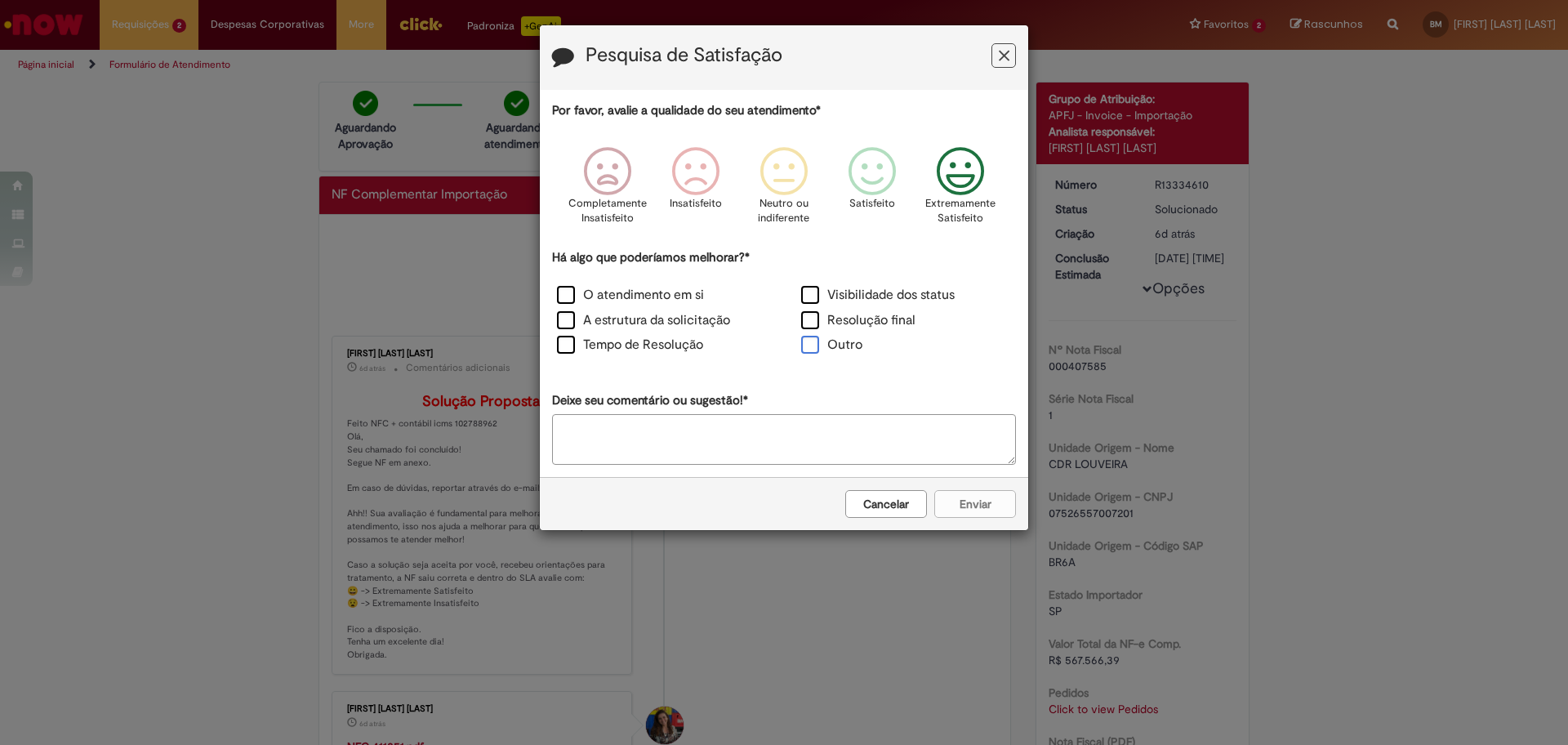 click on "Outro" at bounding box center (831, 345) 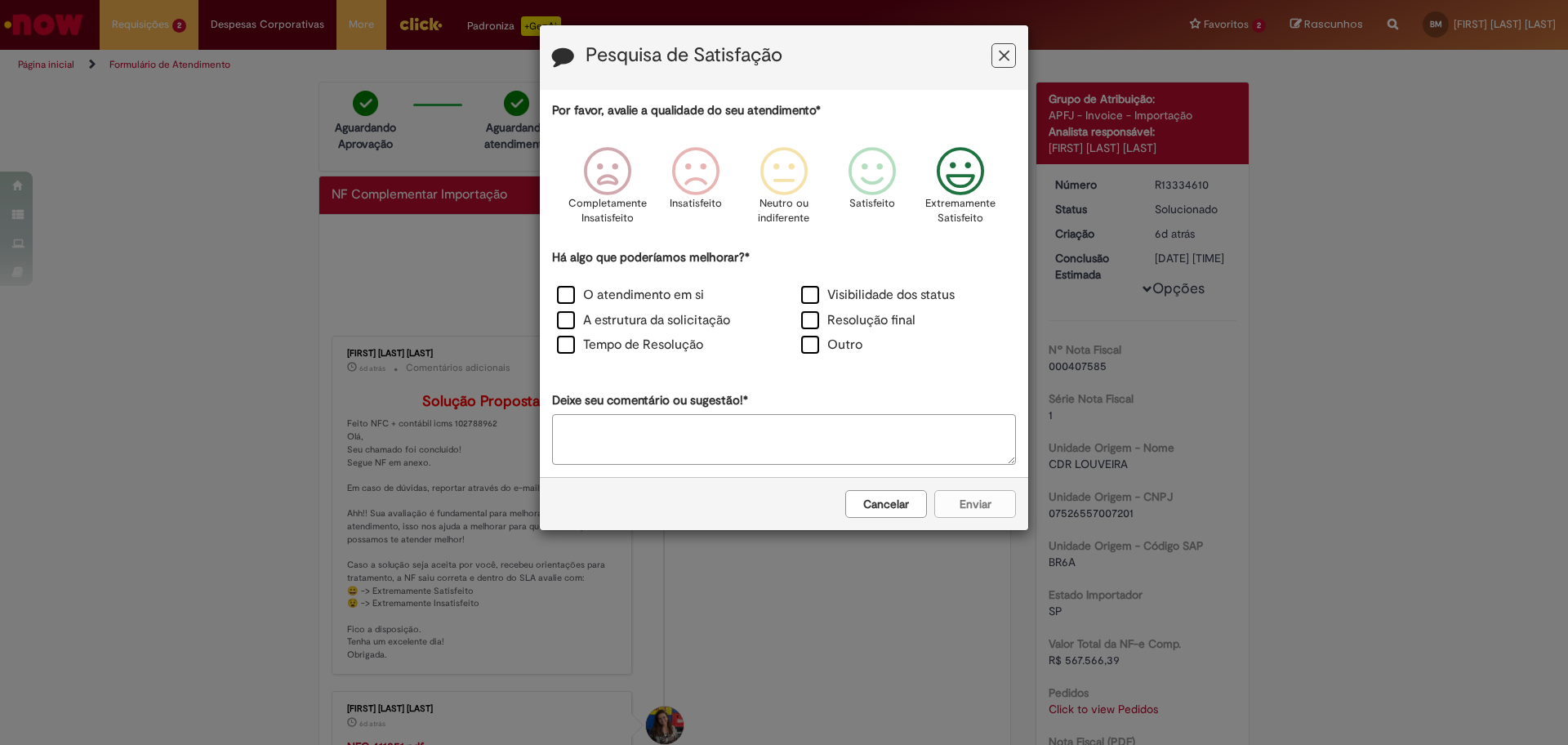 click on "Deixe seu comentário ou sugestão!*" at bounding box center [784, 439] 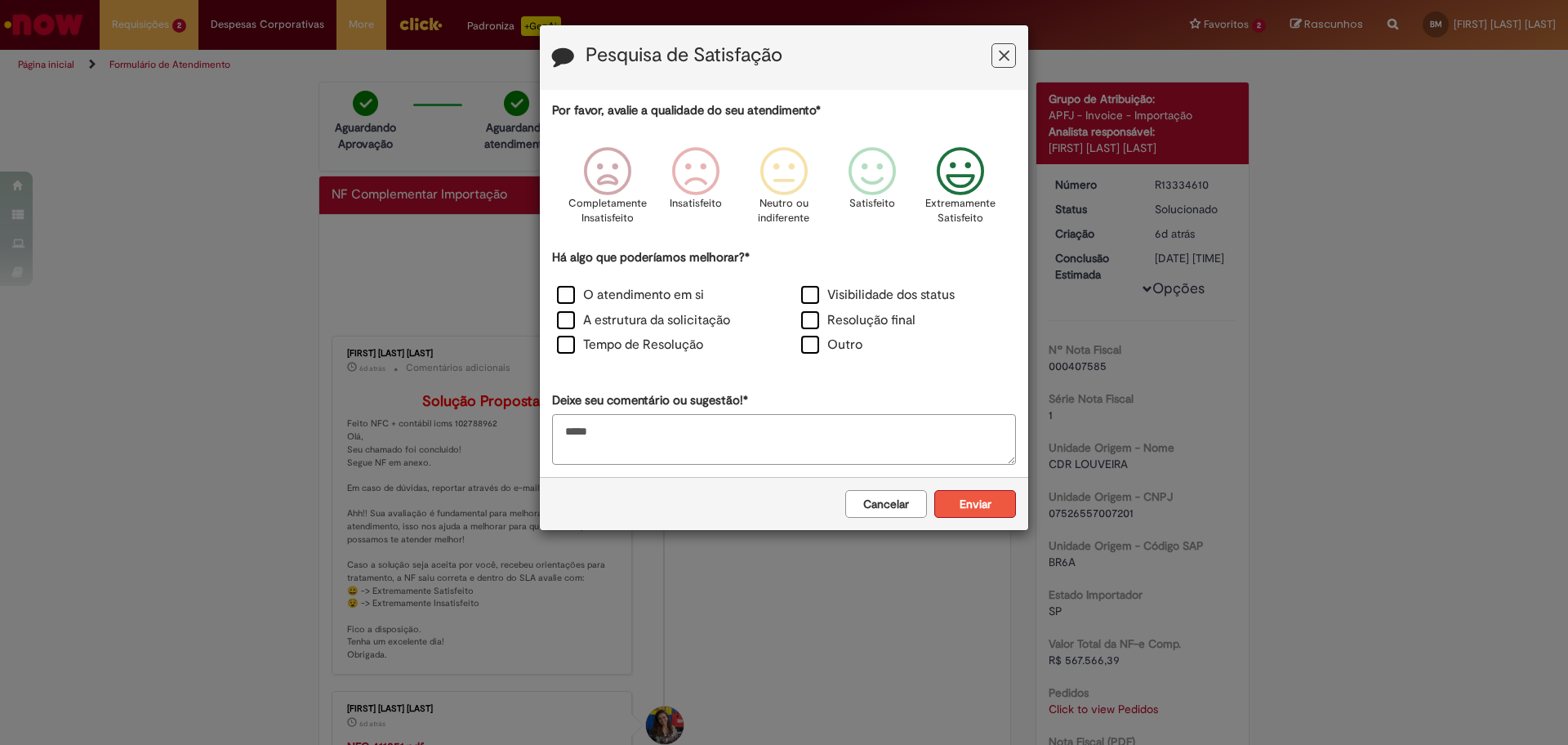type on "*****" 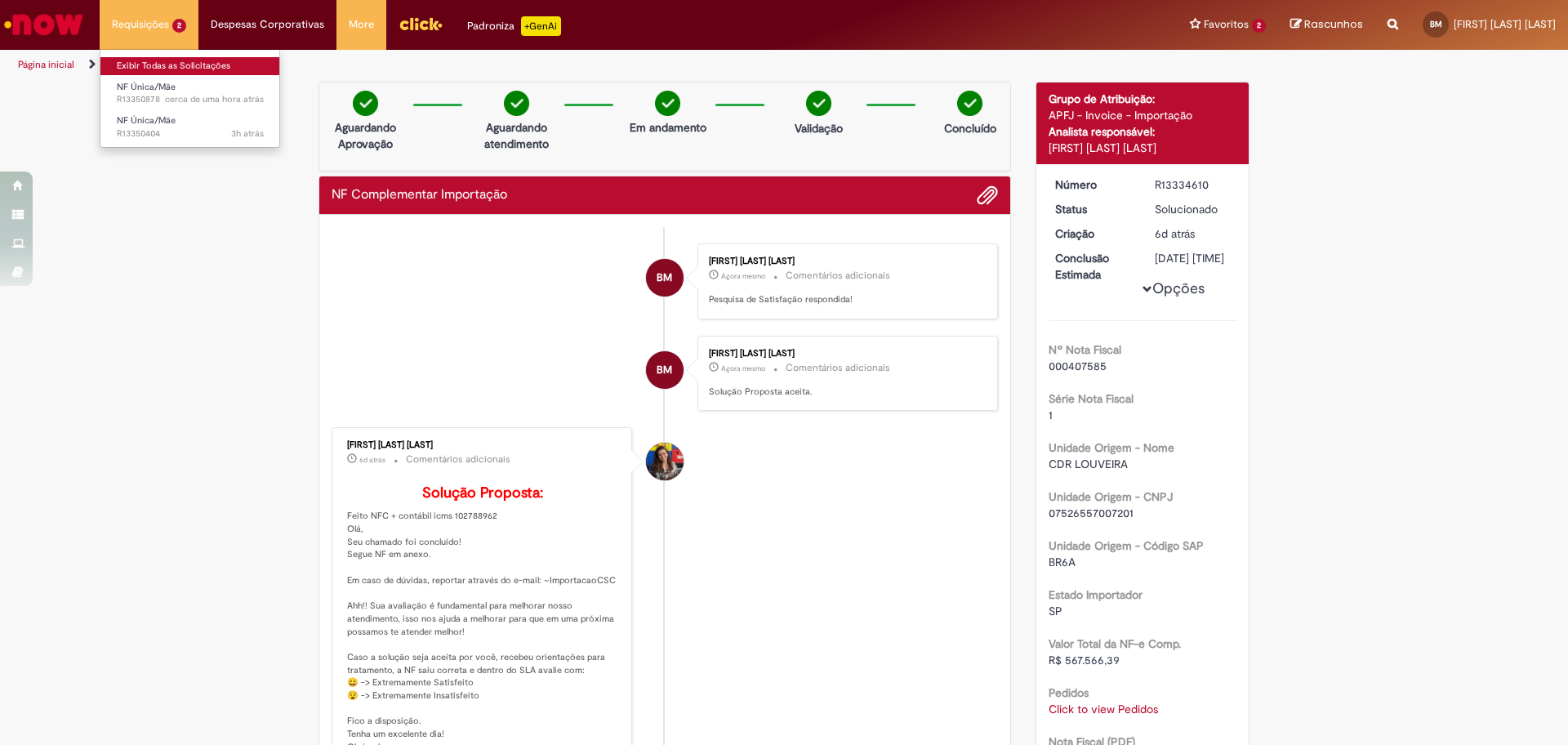 click on "Exibir Todas as Solicitações" at bounding box center [190, 66] 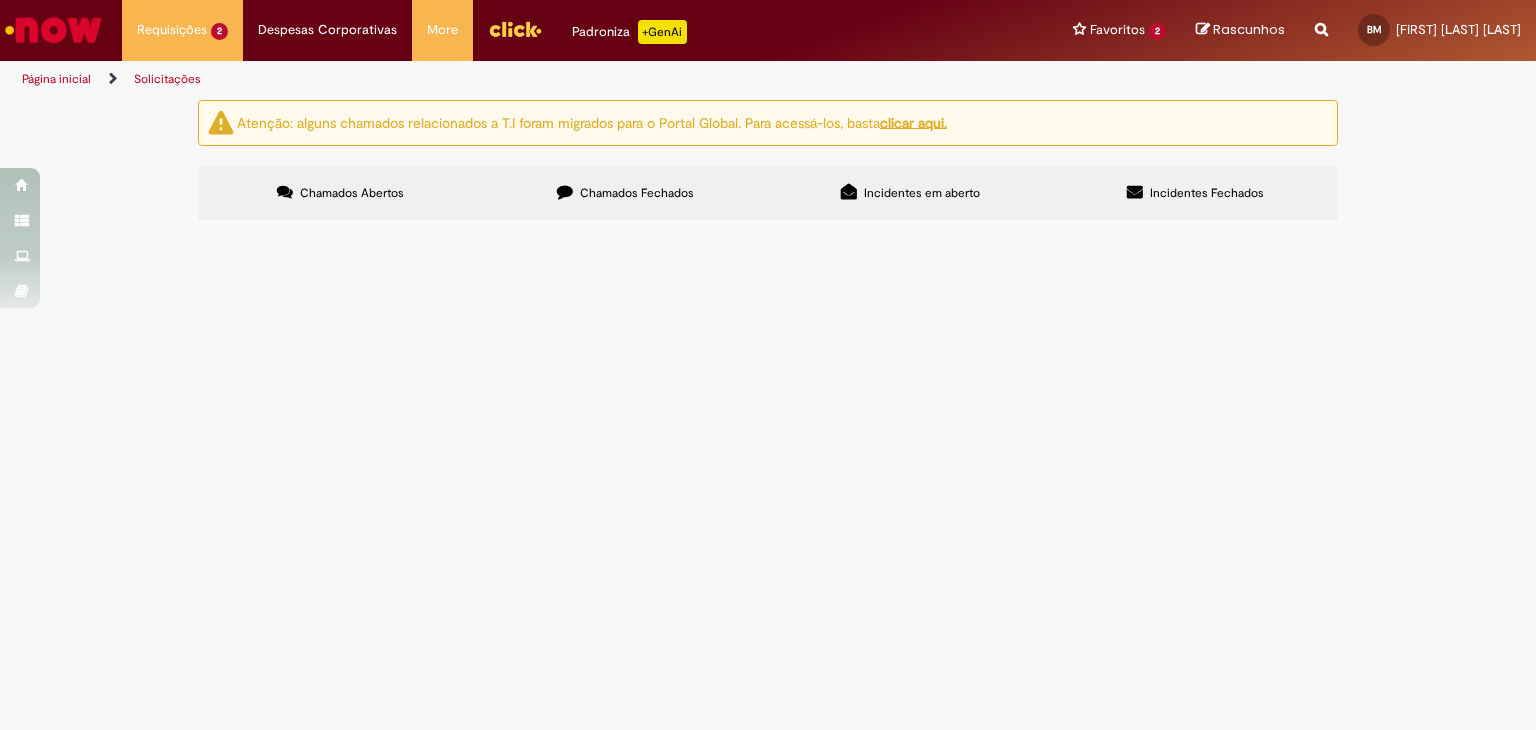 drag, startPoint x: 1862, startPoint y: 1, endPoint x: 884, endPoint y: 522, distance: 1108.1178 